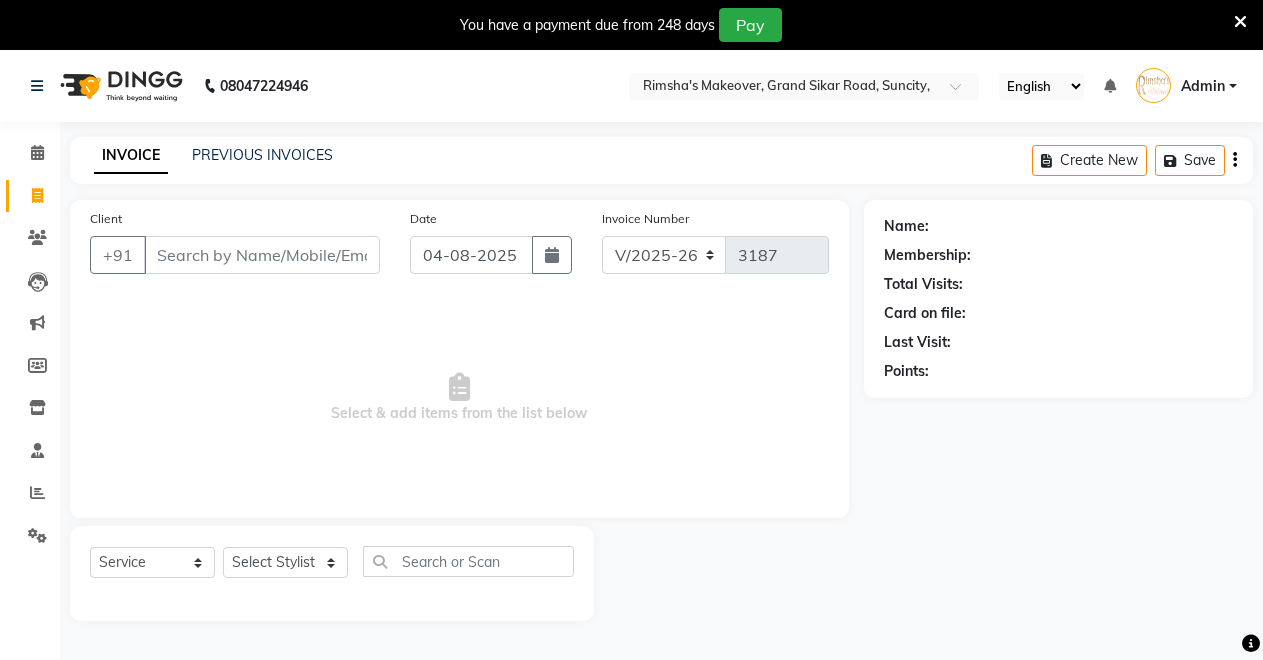select on "7317" 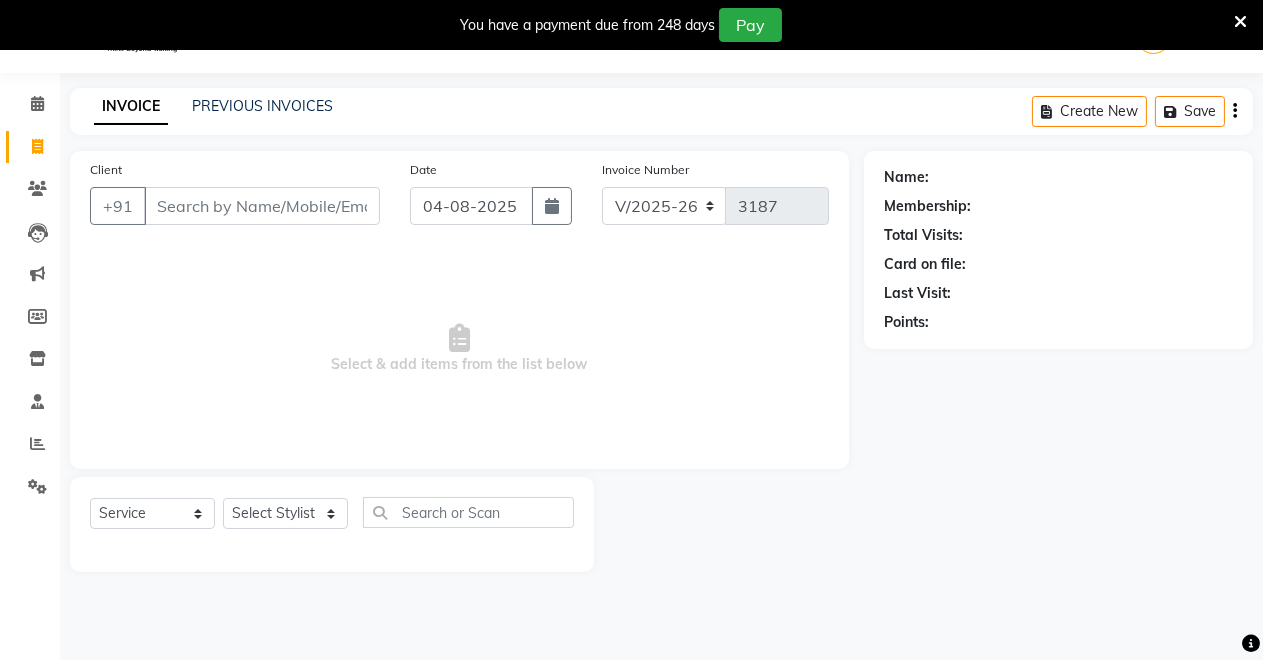 scroll, scrollTop: 0, scrollLeft: 0, axis: both 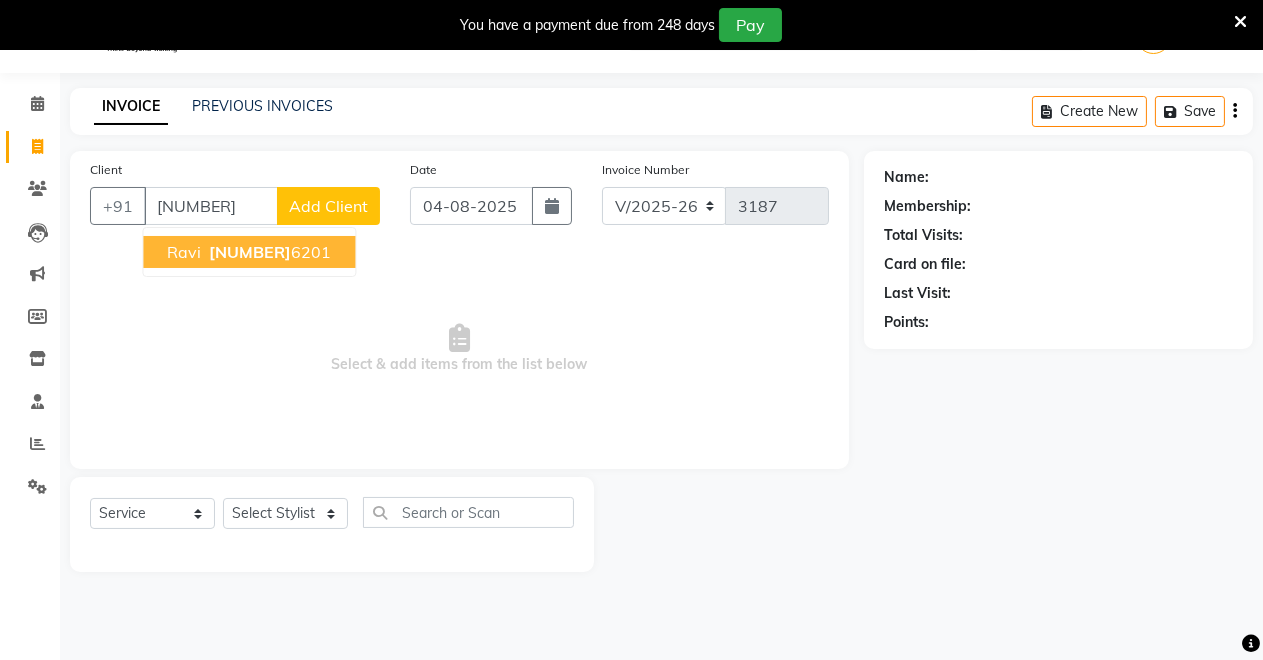 click on "[PHONE]" at bounding box center [268, 252] 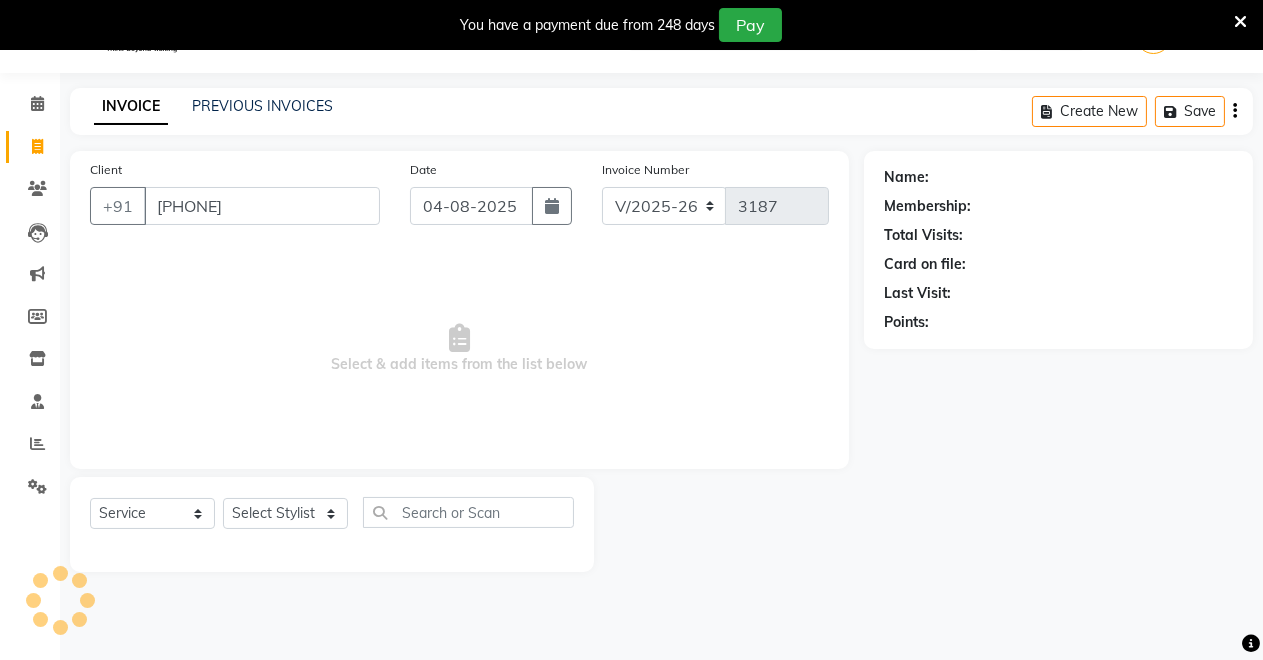 type on "[PHONE]" 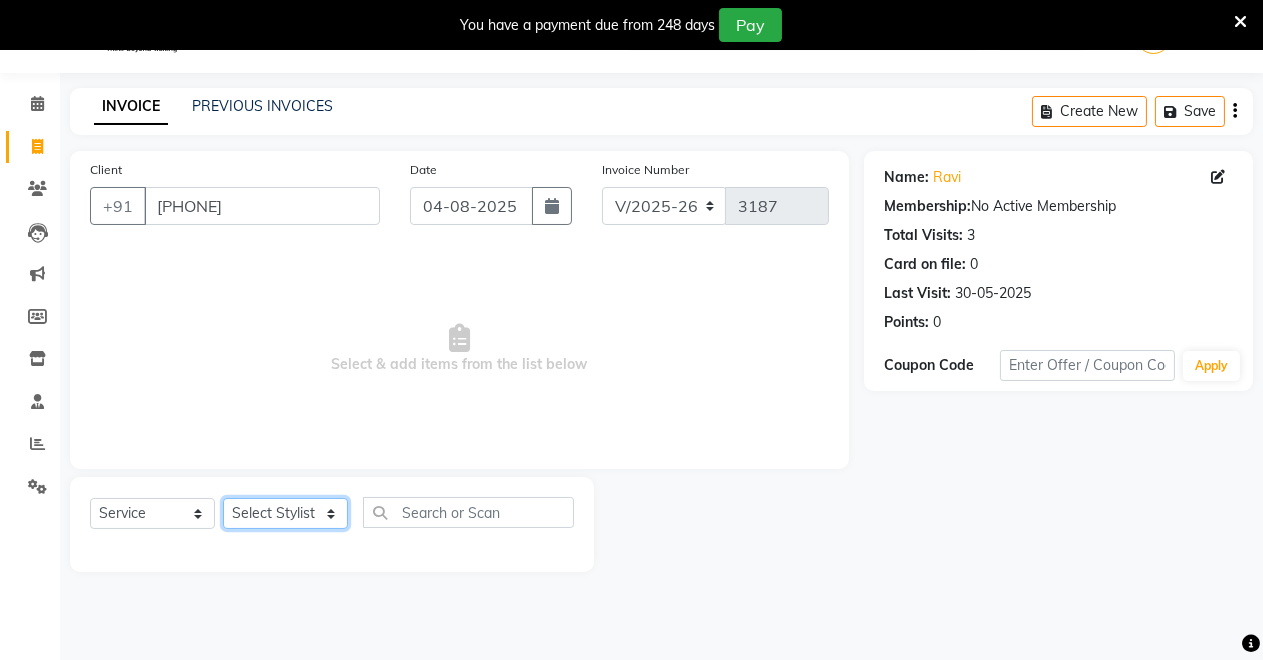click on "Select Stylist Badal kumar Jeetu Kushal Nikita Rahul Sachin Dangoriya Shikha Suman Verma" 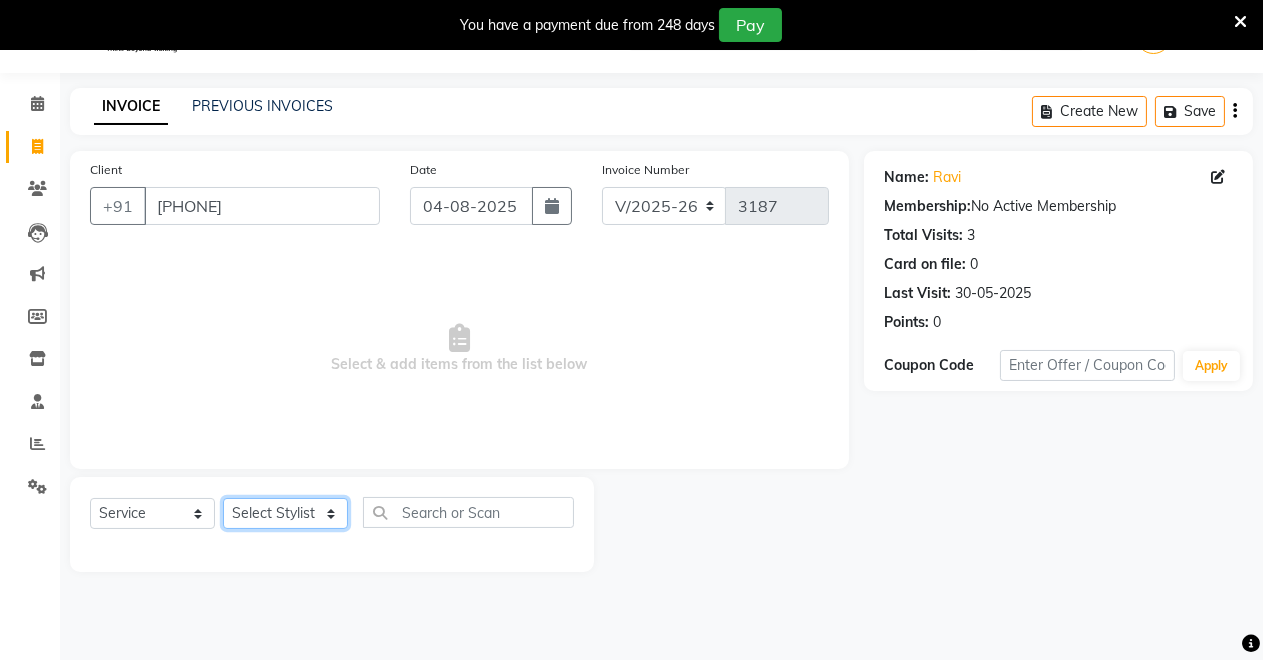 select on "64880" 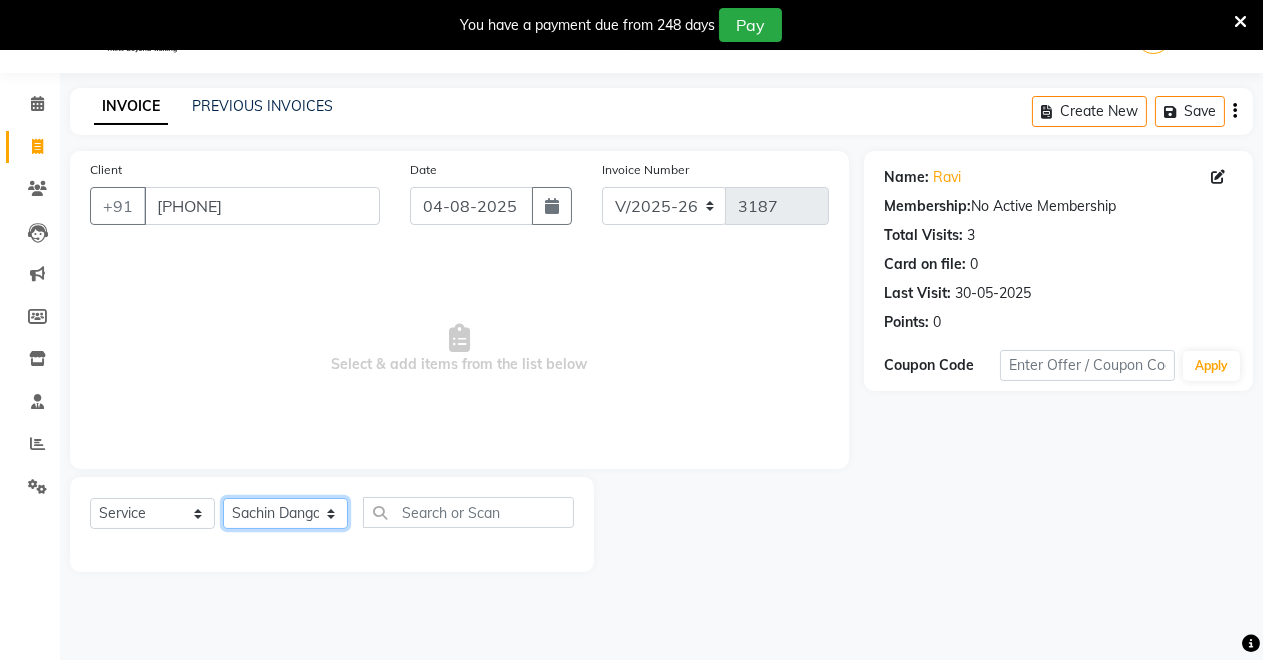 click on "Select Stylist Badal kumar Jeetu Kushal Nikita Rahul Sachin Dangoriya Shikha Suman Verma" 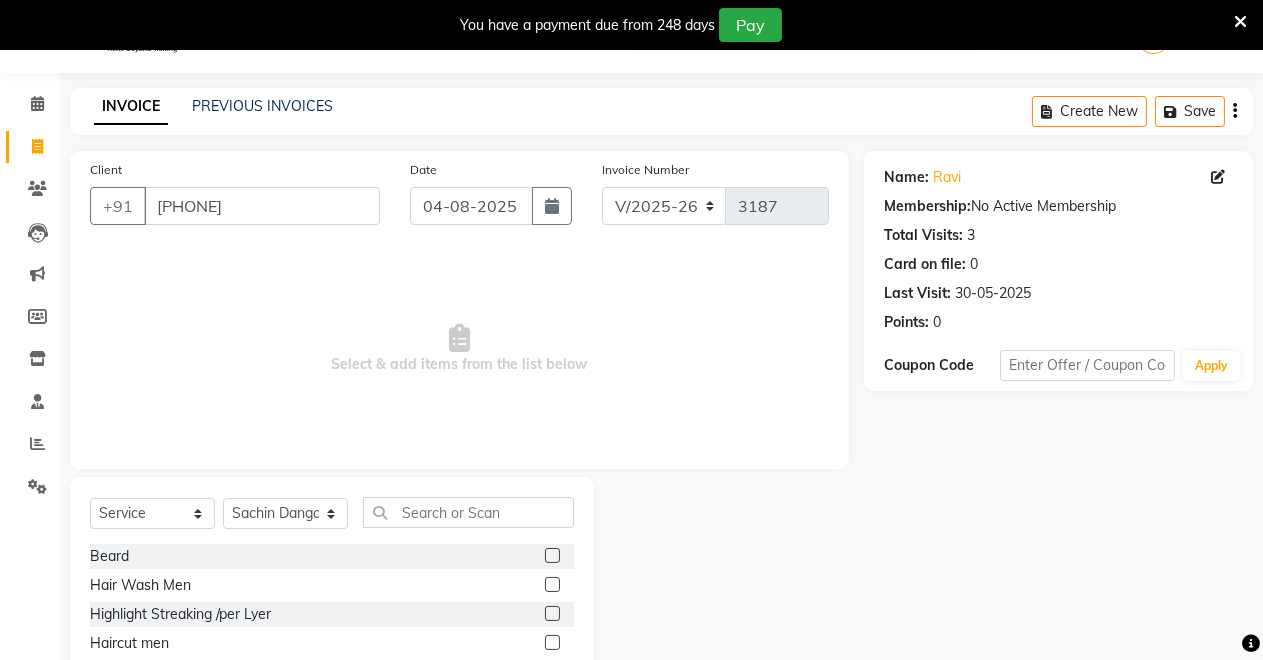 click 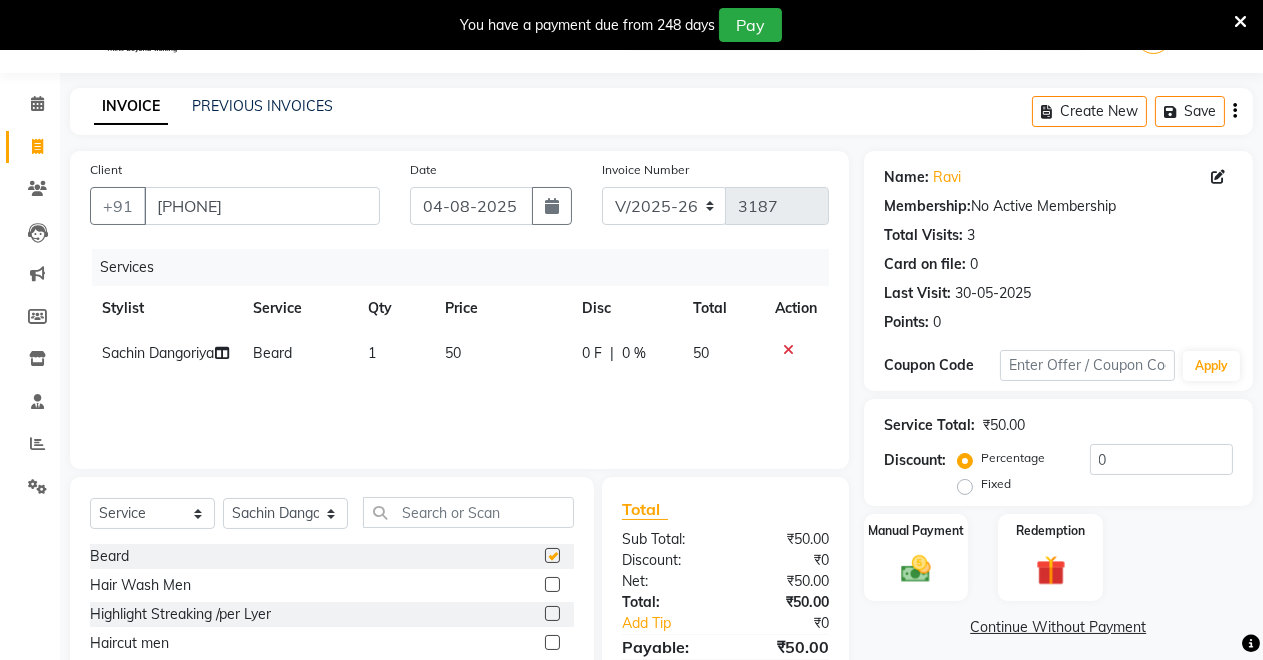 checkbox on "false" 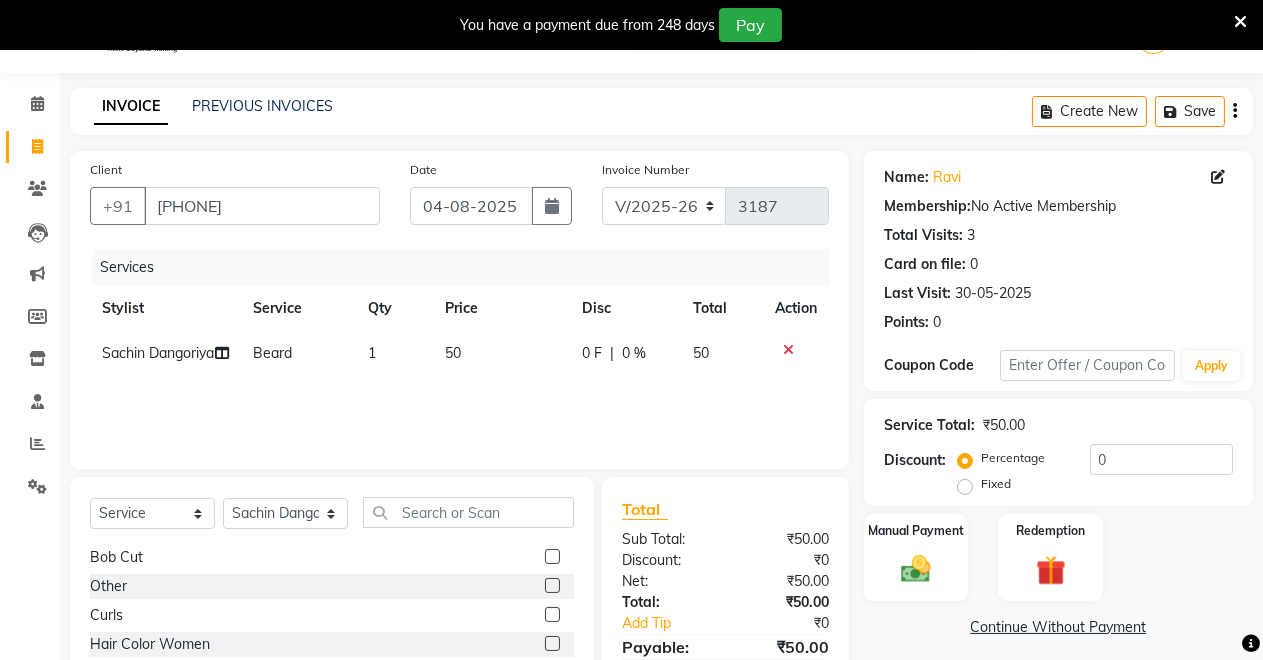 scroll, scrollTop: 333, scrollLeft: 0, axis: vertical 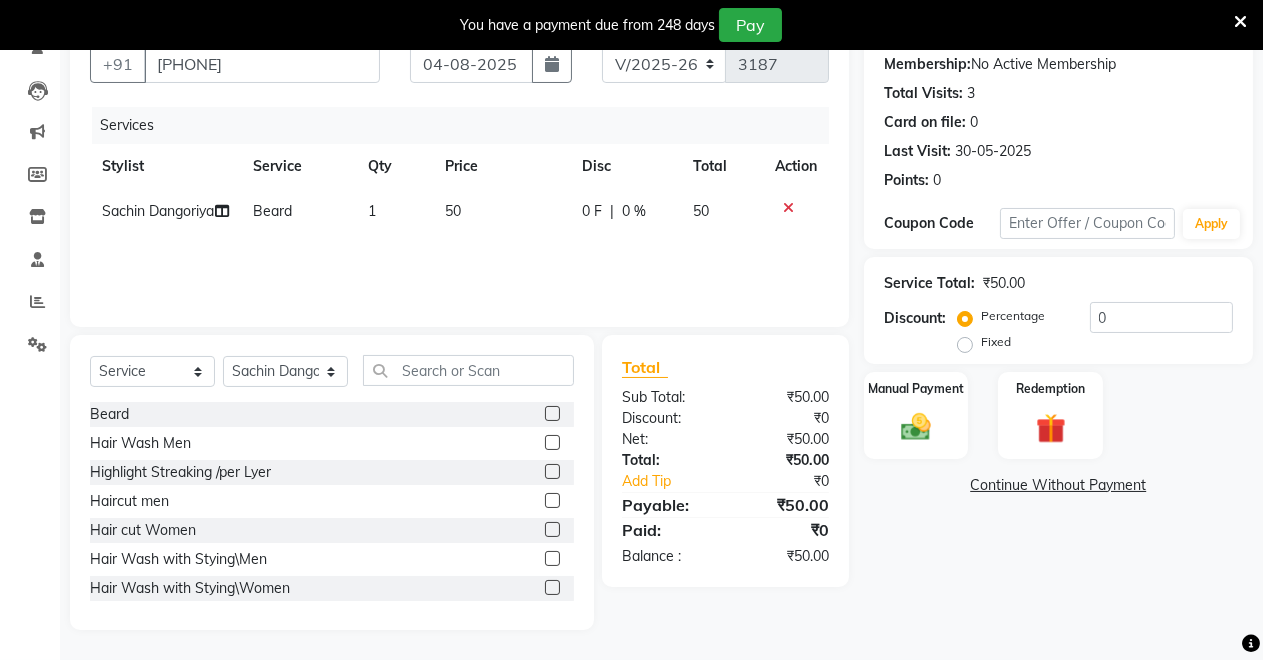 click 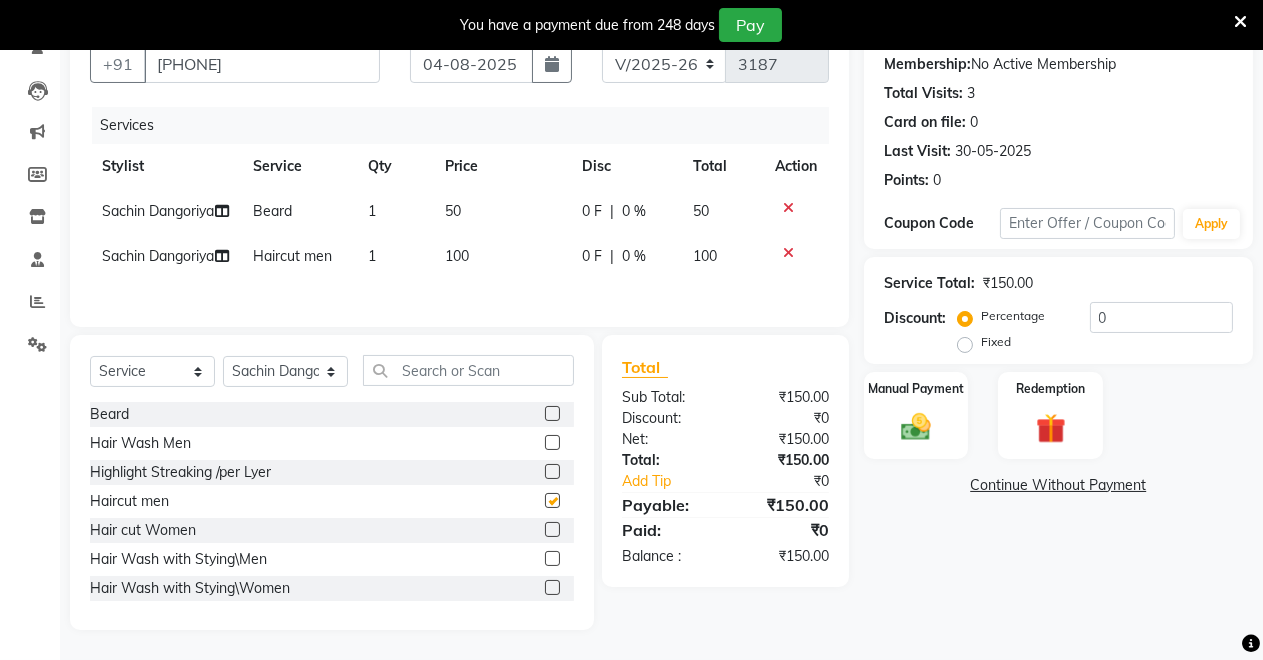 checkbox on "false" 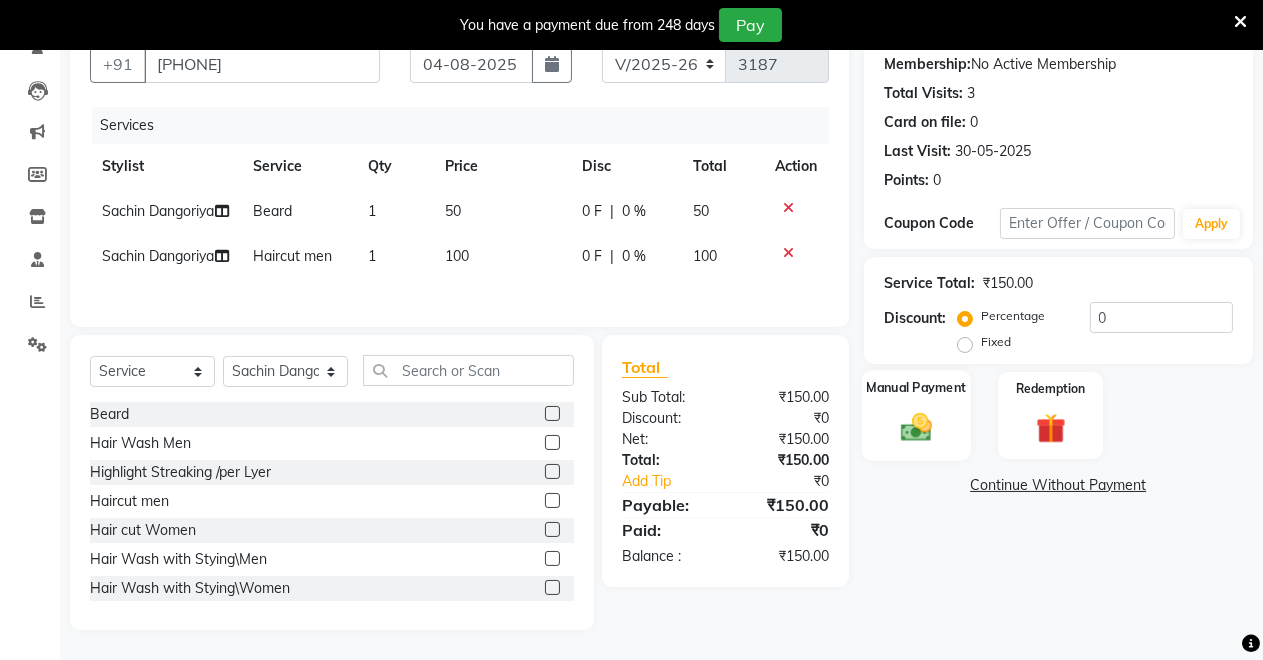 click on "Manual Payment" 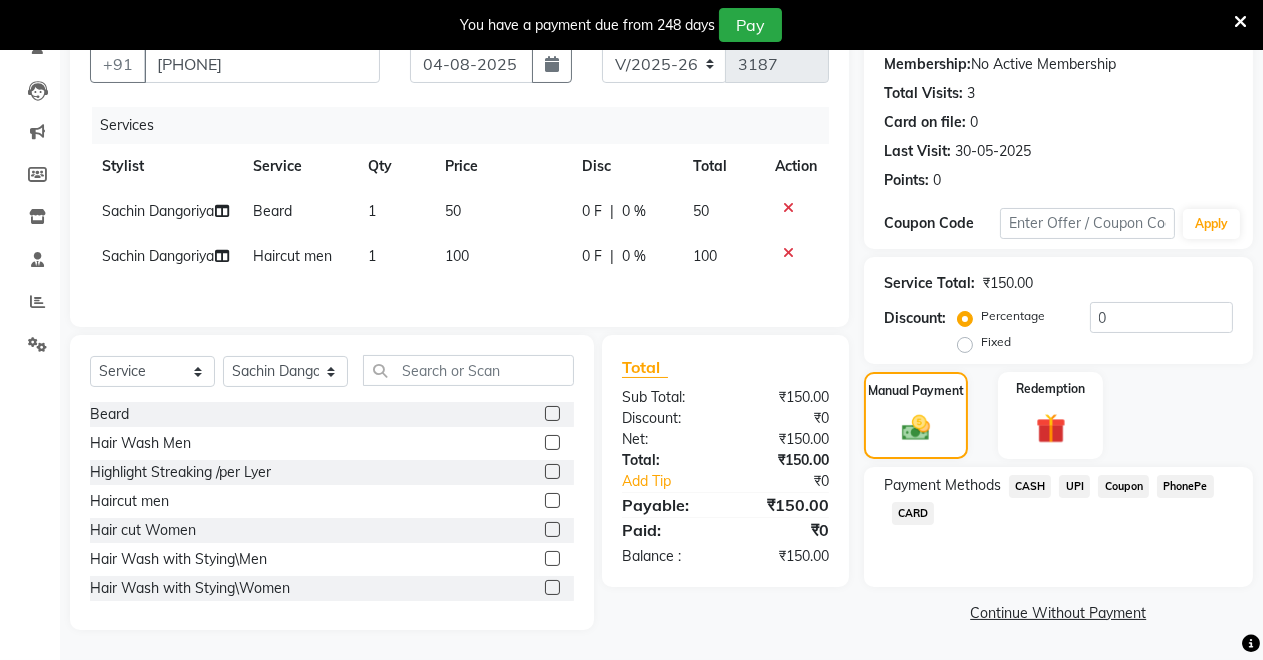 click on "UPI" 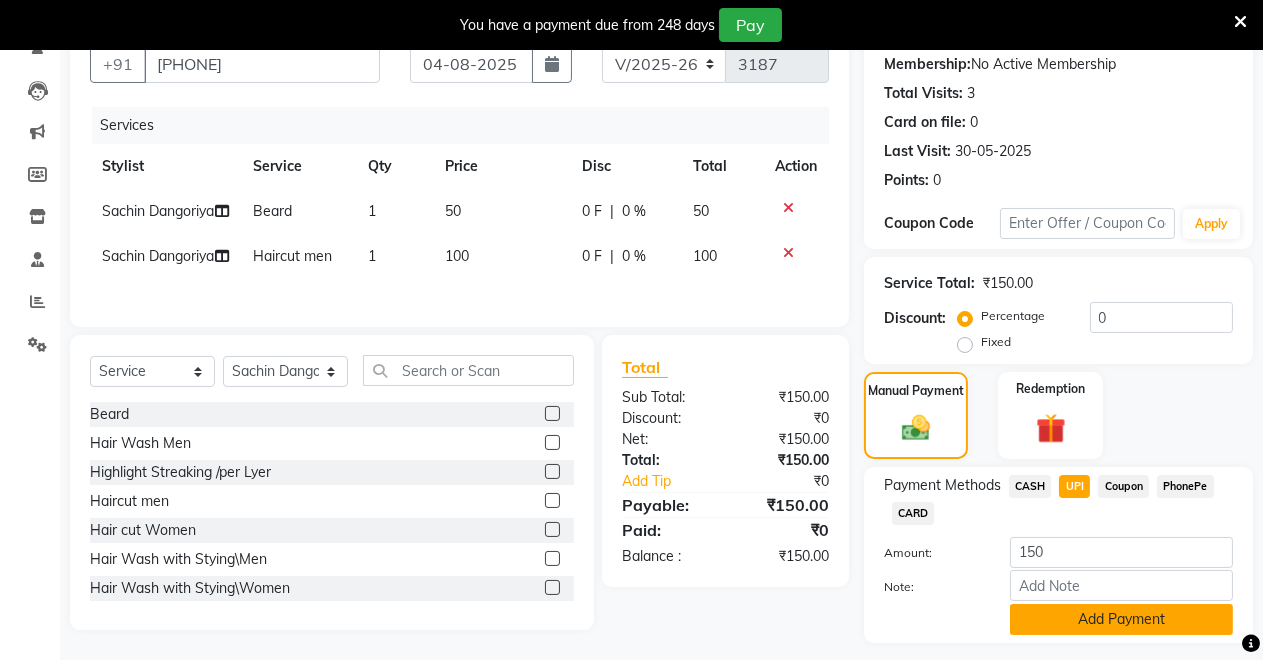 click on "Add Payment" 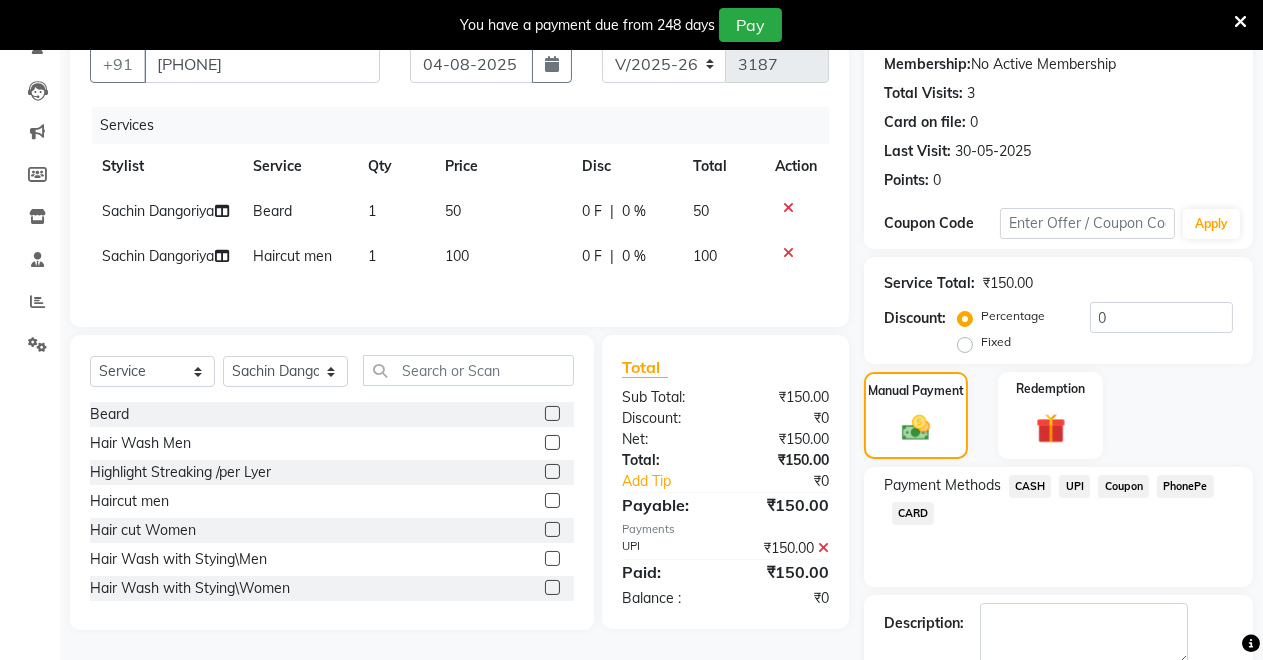 scroll, scrollTop: 302, scrollLeft: 0, axis: vertical 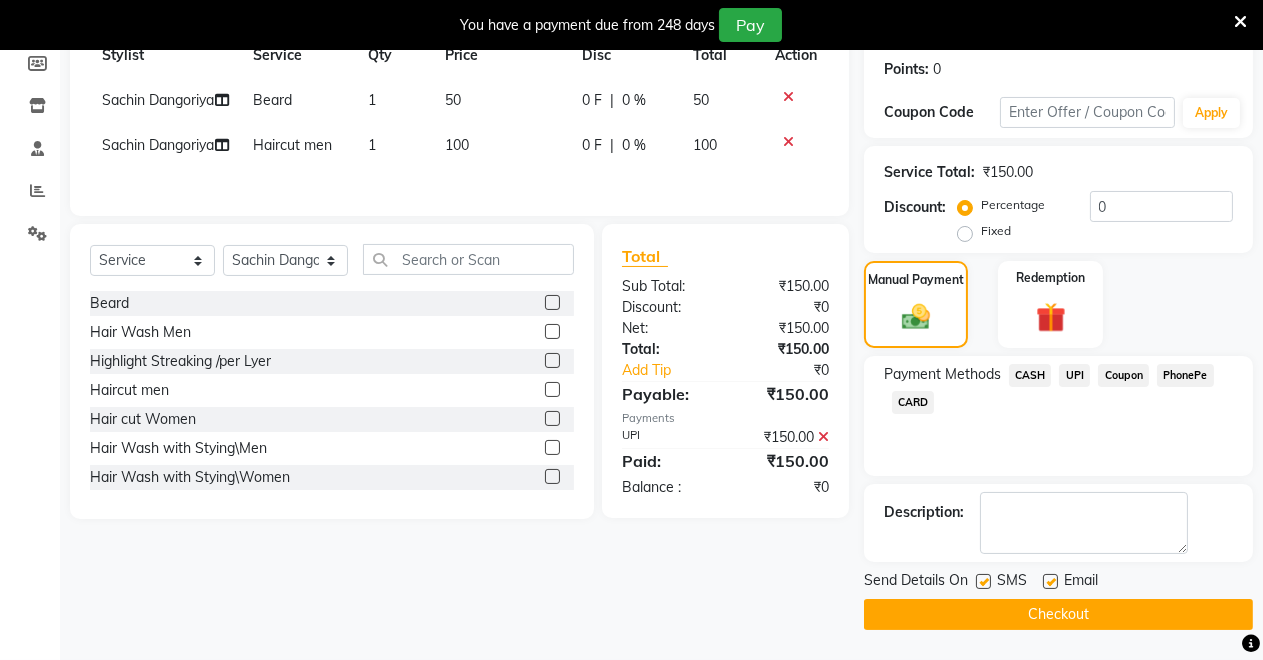 click on "Checkout" 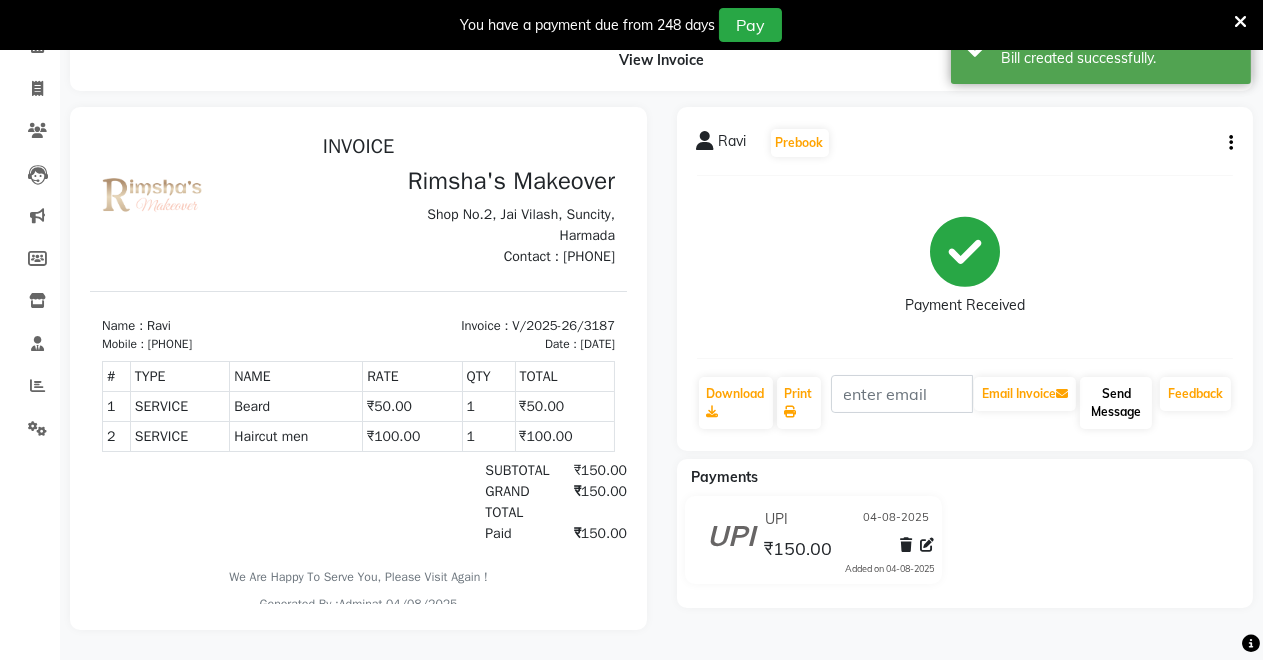scroll, scrollTop: 0, scrollLeft: 0, axis: both 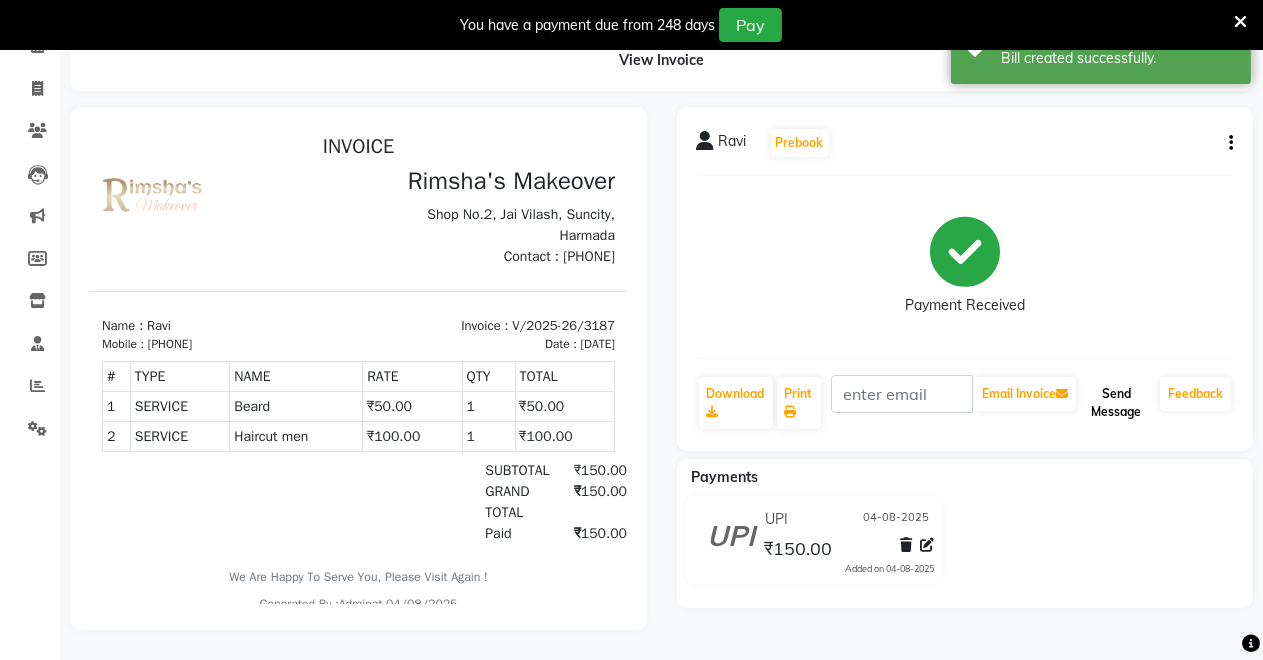 click on "Send Message" 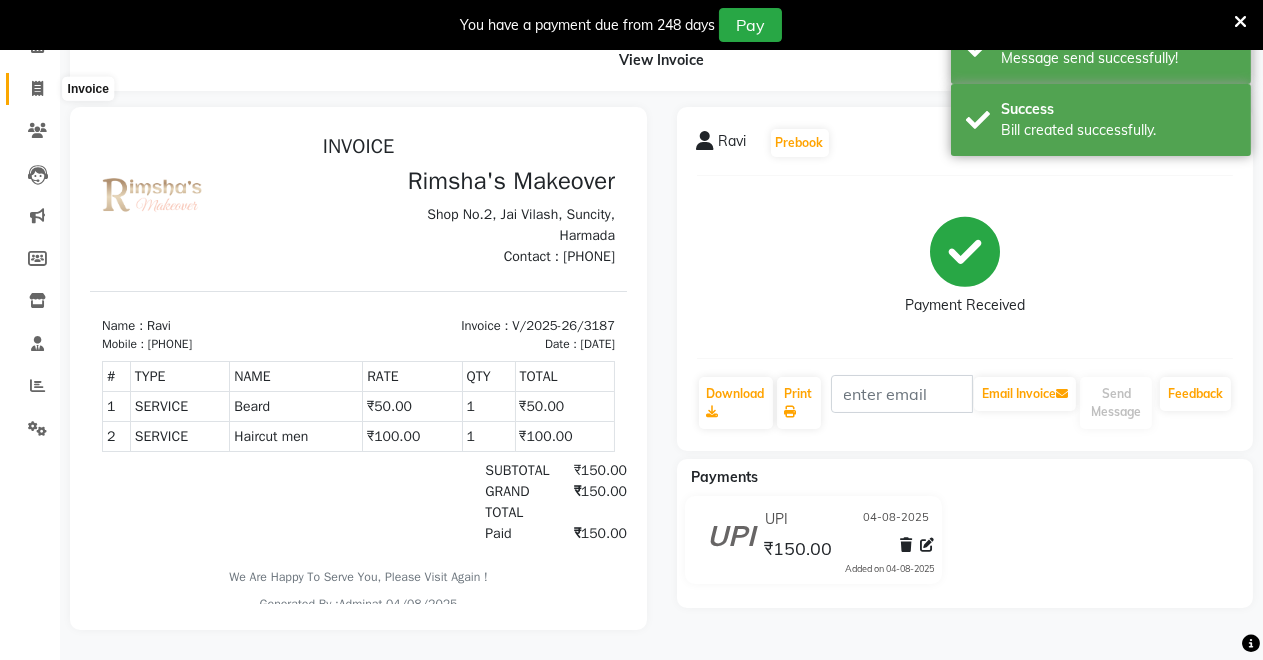 click 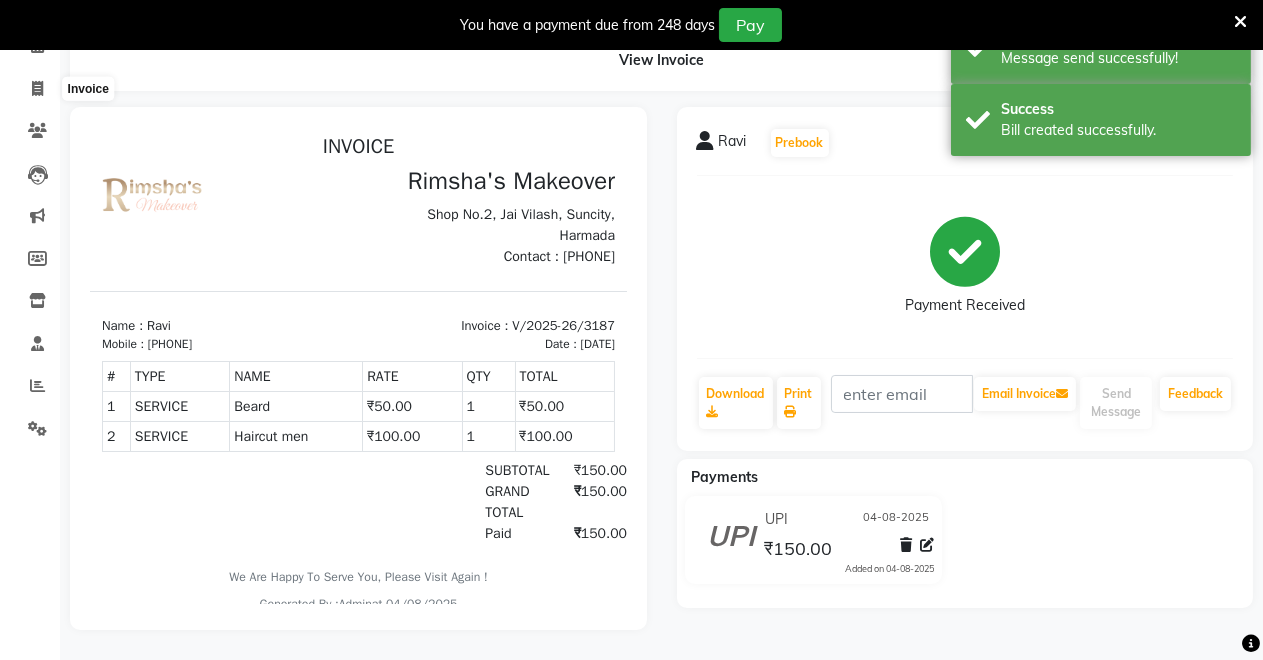 select on "7317" 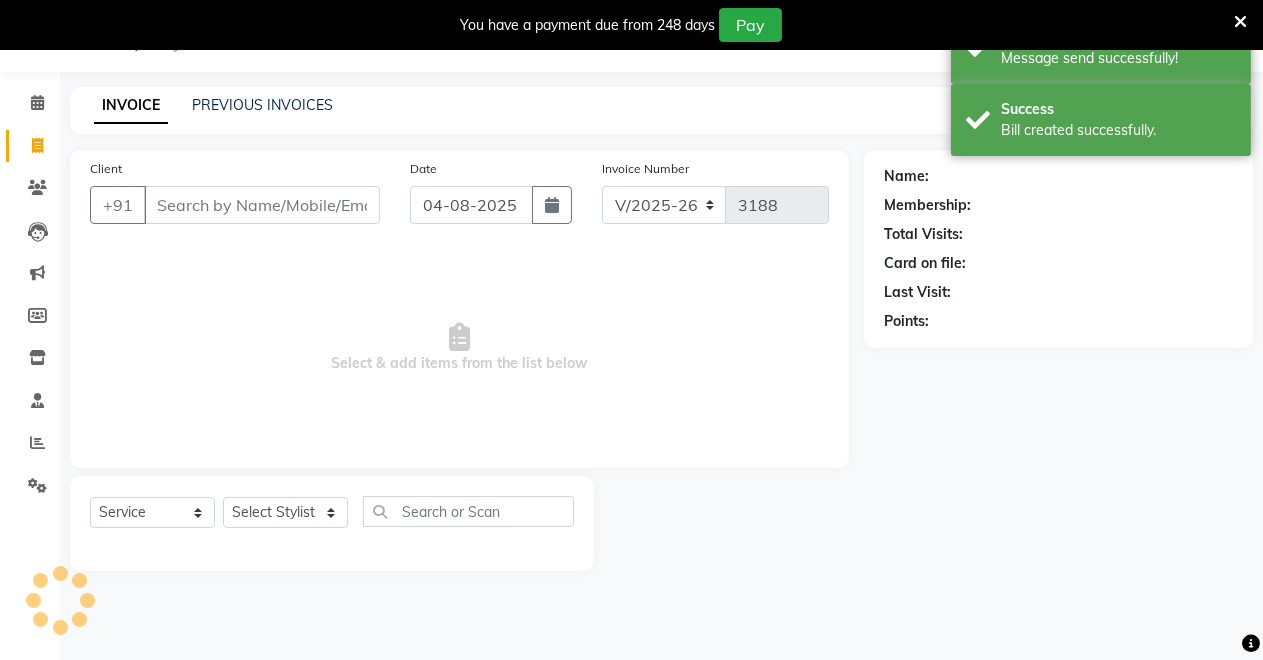 scroll, scrollTop: 49, scrollLeft: 0, axis: vertical 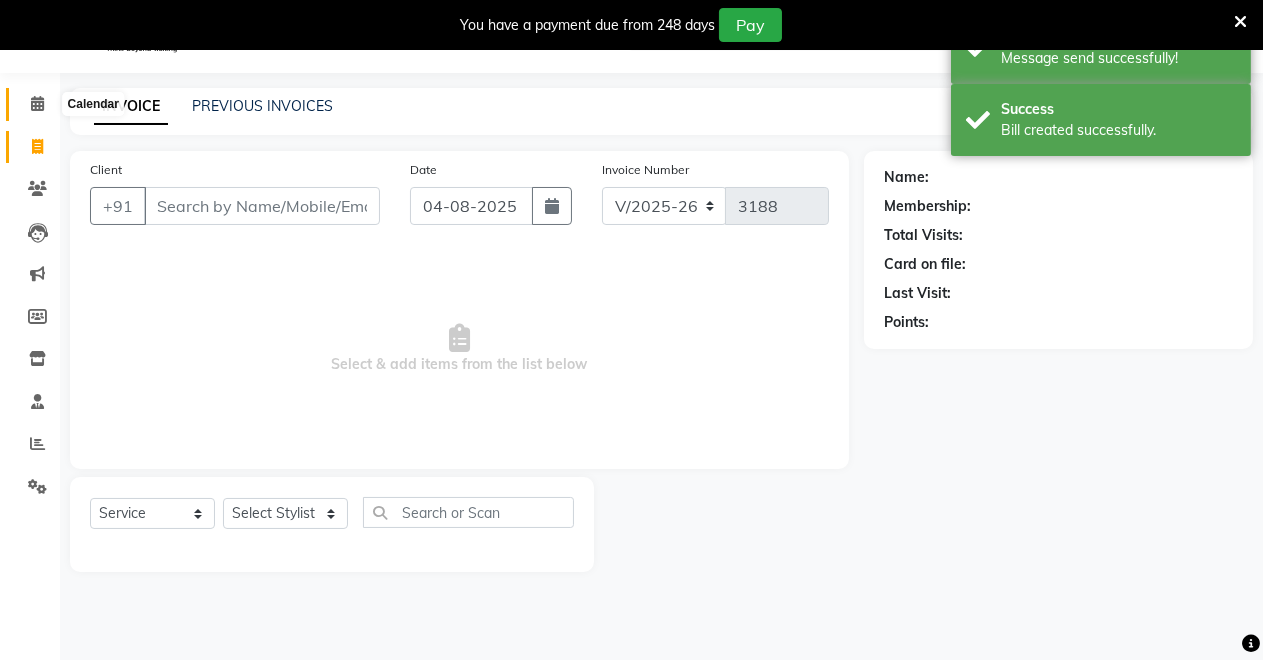 click 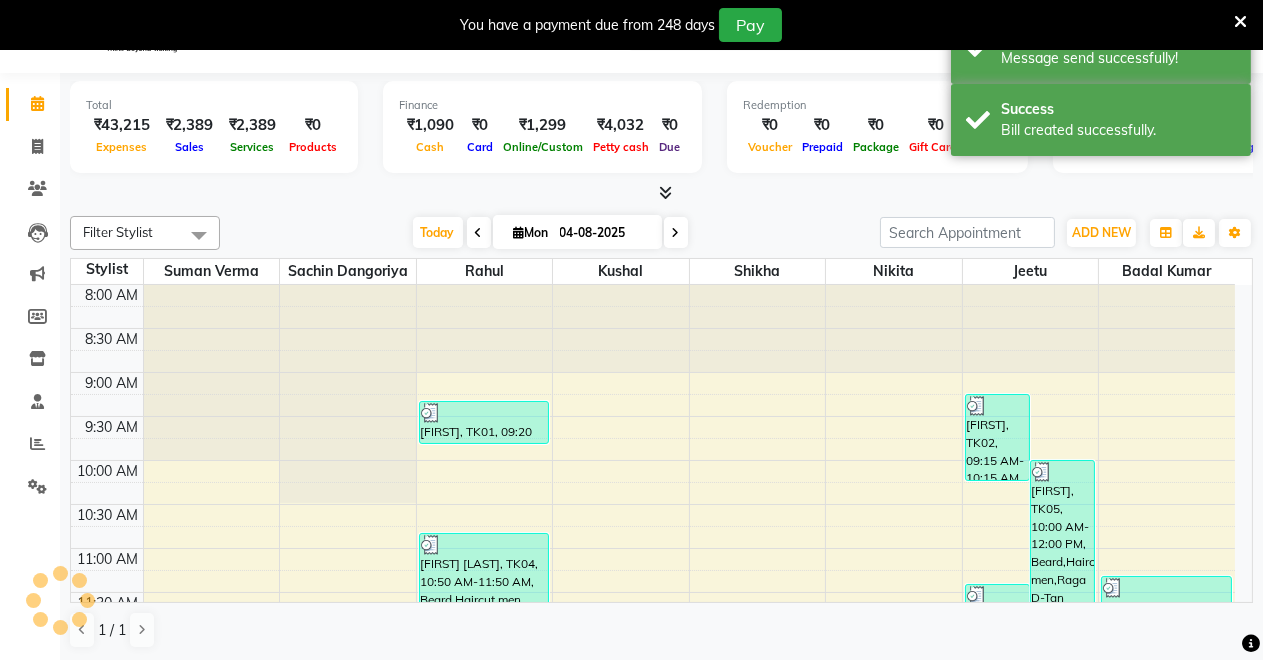 scroll, scrollTop: 0, scrollLeft: 0, axis: both 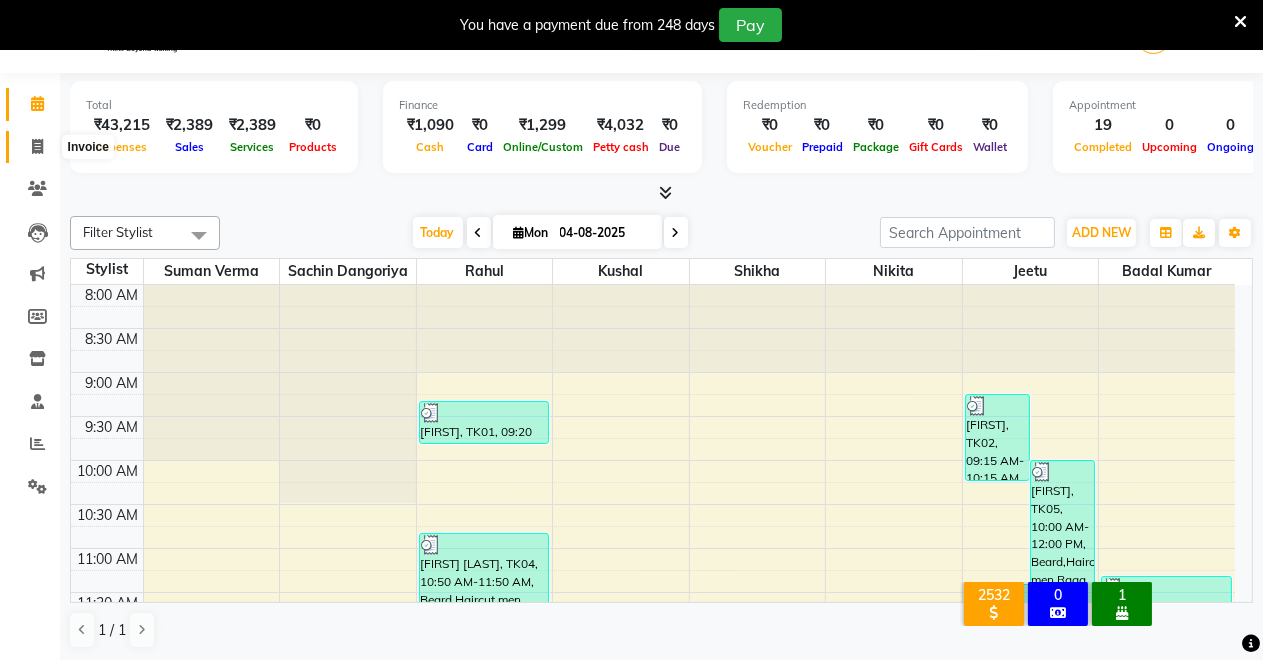 click 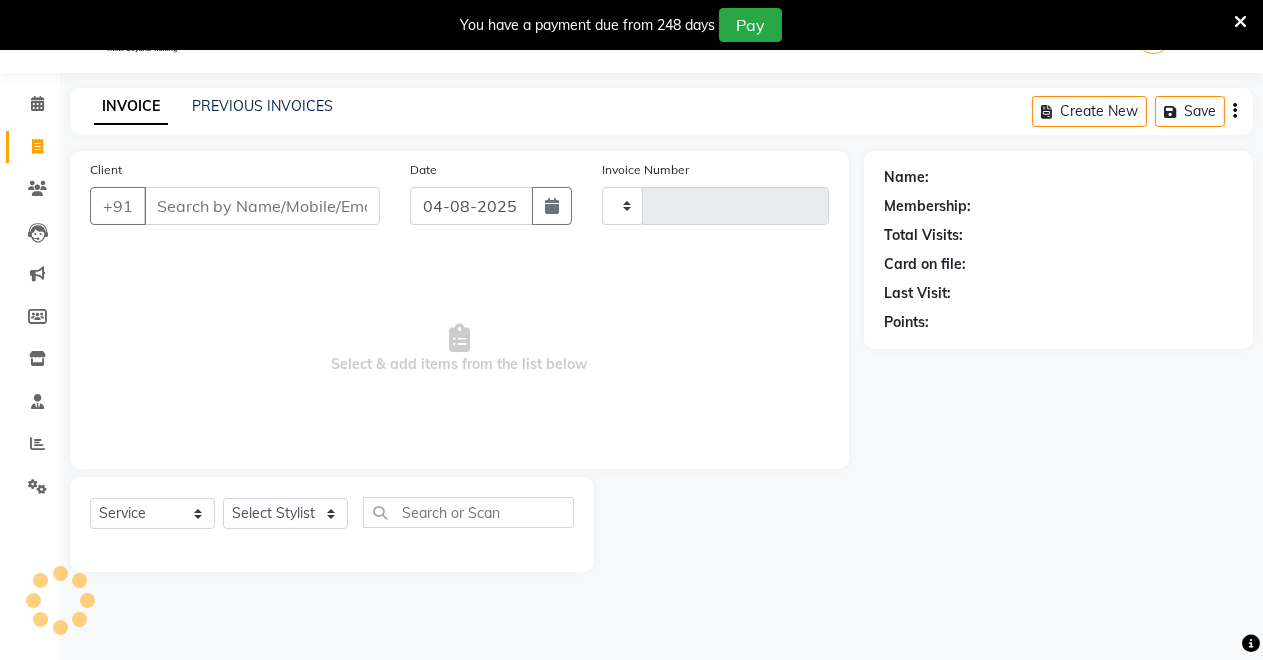 type on "3188" 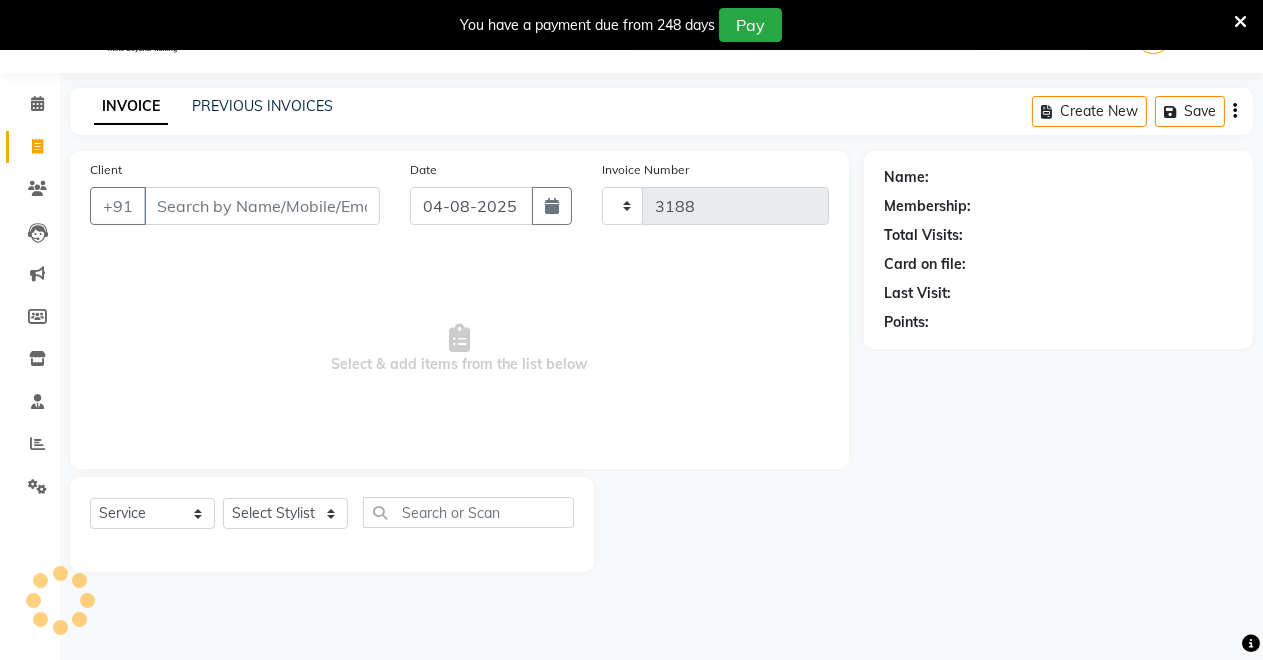 select on "7317" 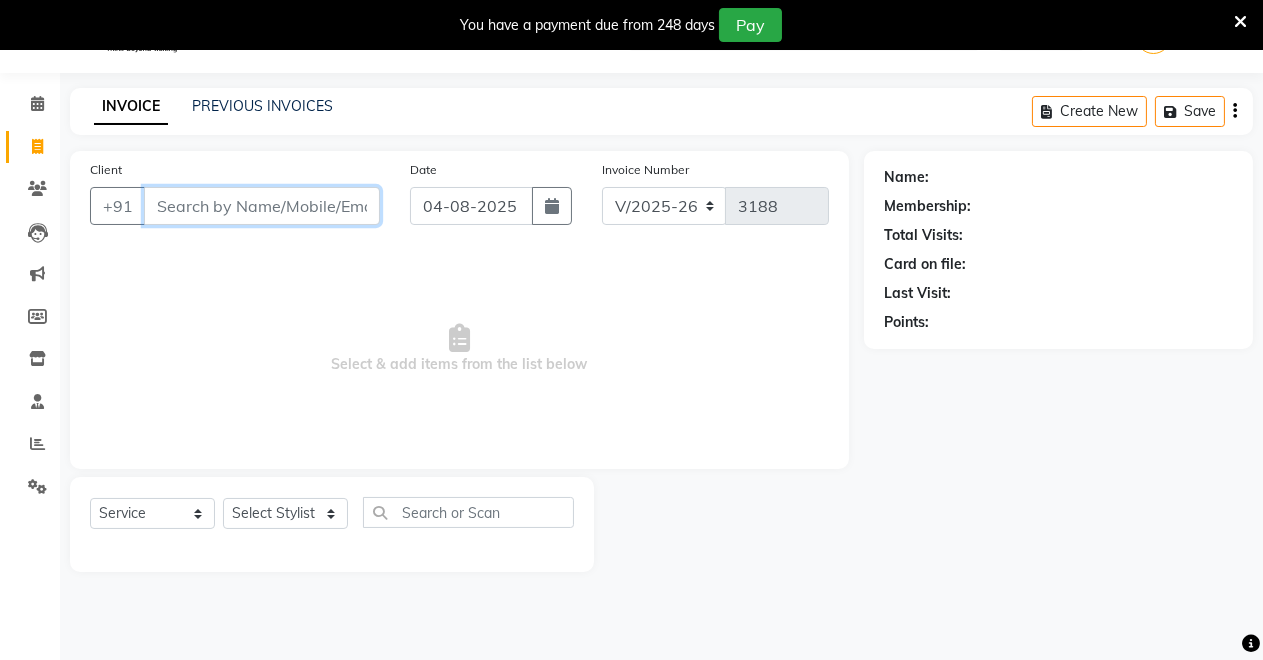 click on "Client" at bounding box center (262, 206) 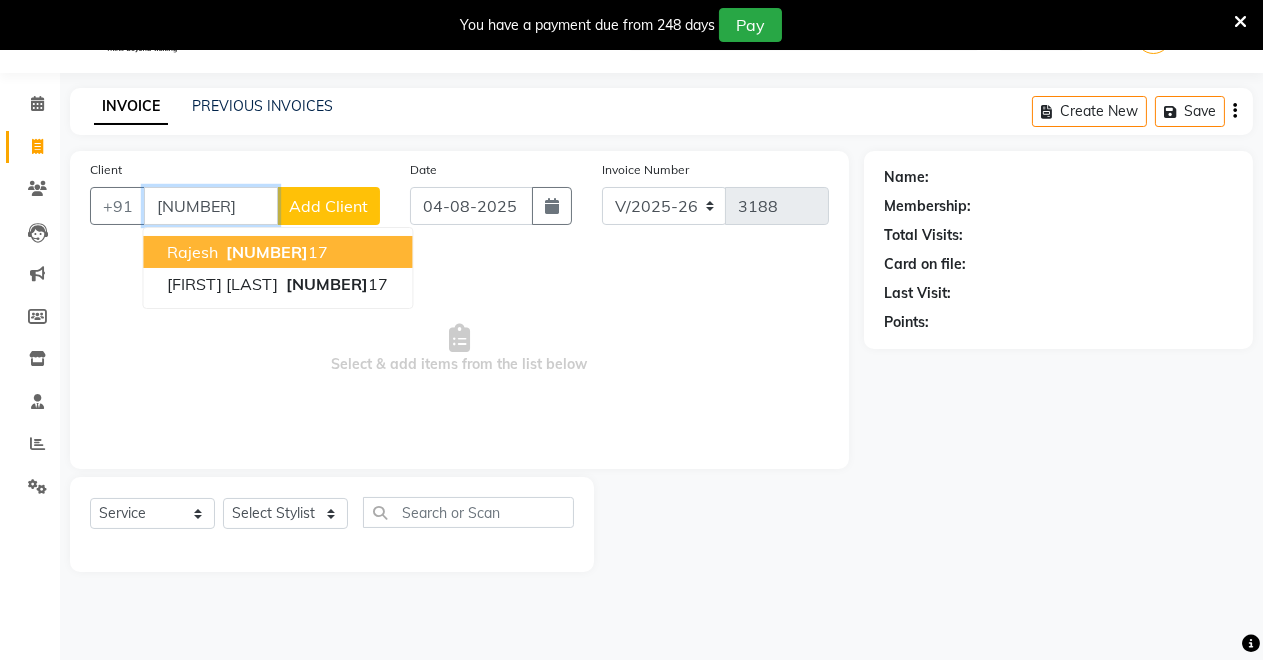 click on "[FIRST]  [PHONE] 17" at bounding box center [277, 252] 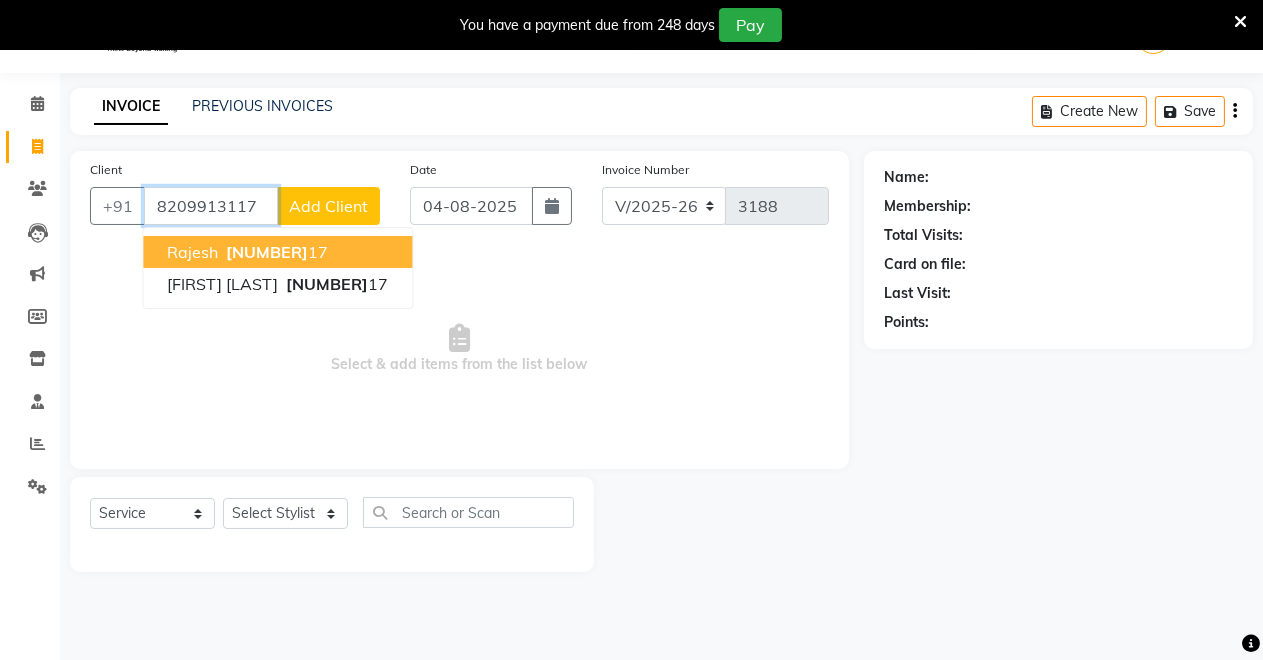 type on "8209913117" 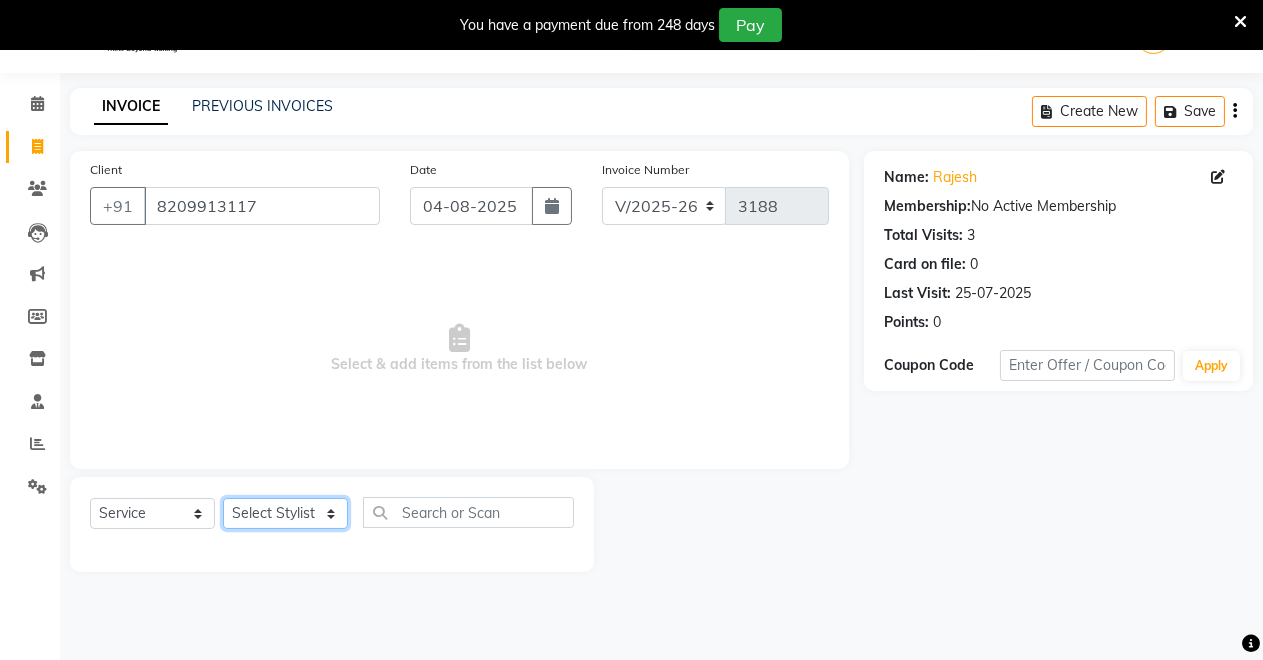 drag, startPoint x: 324, startPoint y: 502, endPoint x: 314, endPoint y: 505, distance: 10.440307 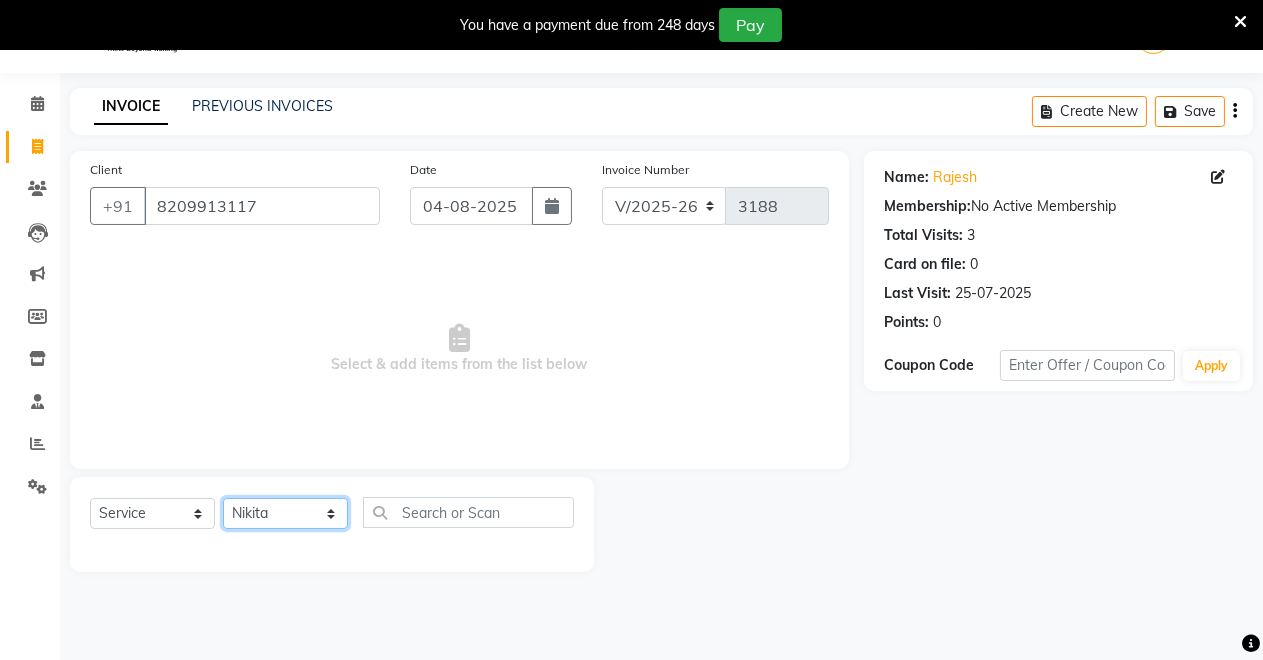 click on "Select Stylist Badal kumar Jeetu Kushal Nikita Rahul Sachin Dangoriya Shikha Suman Verma" 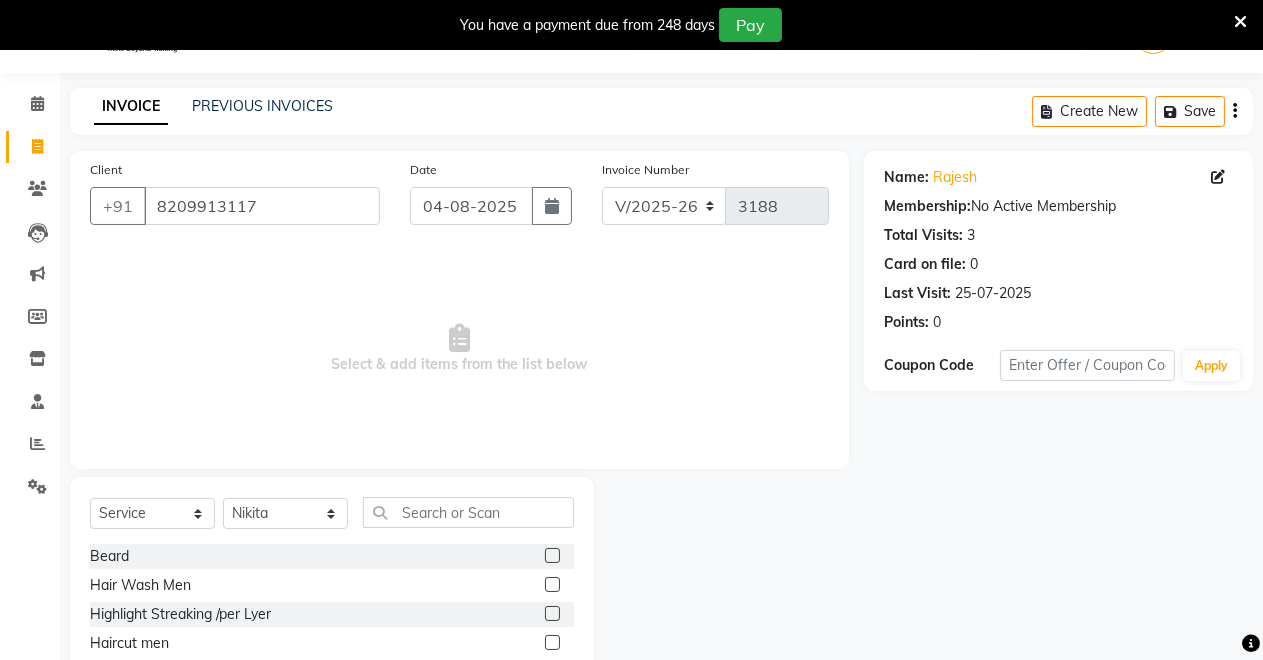 click 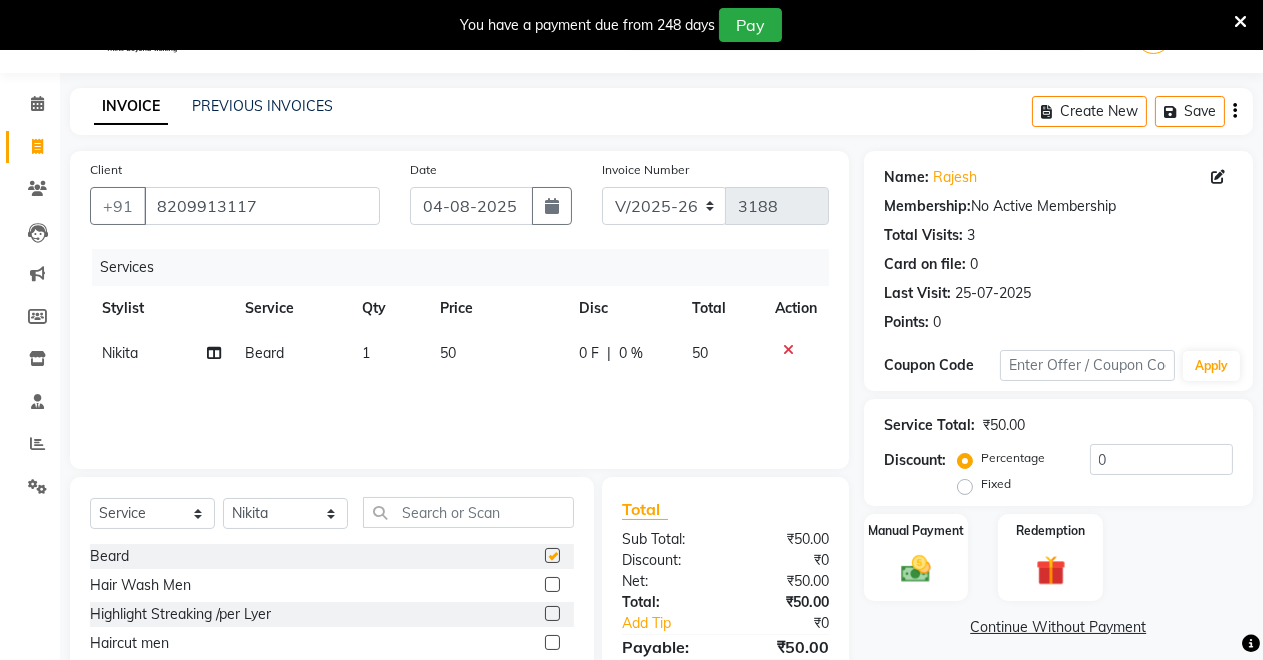checkbox on "false" 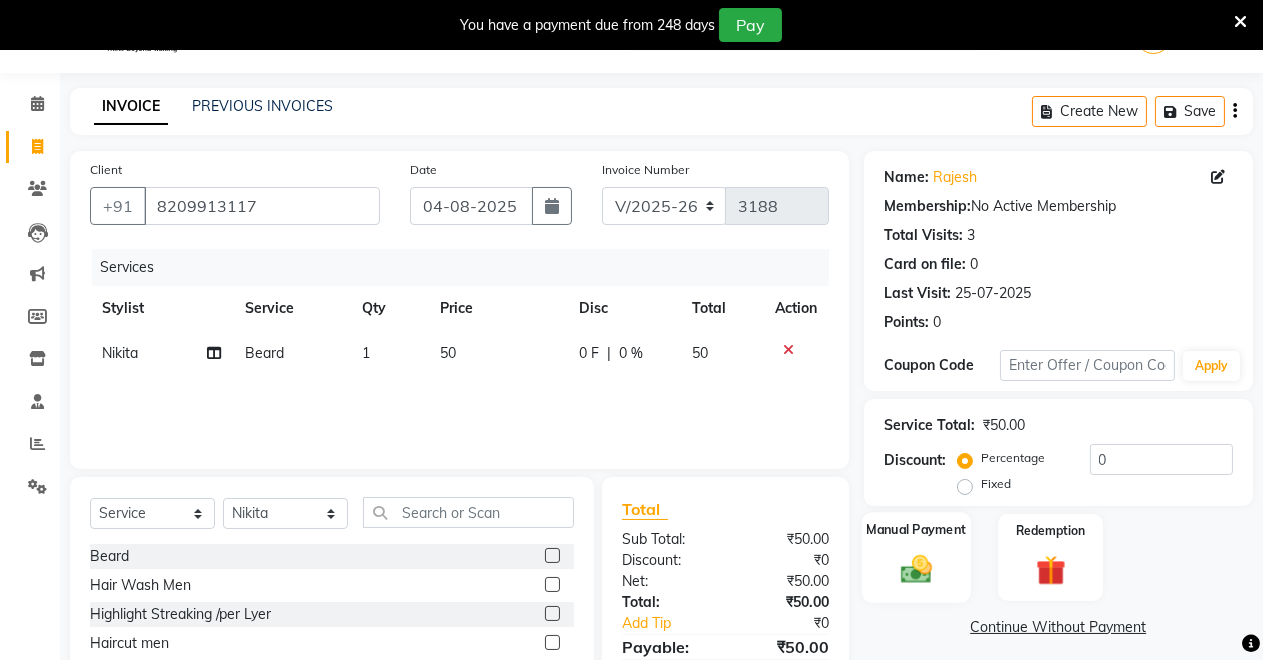 click 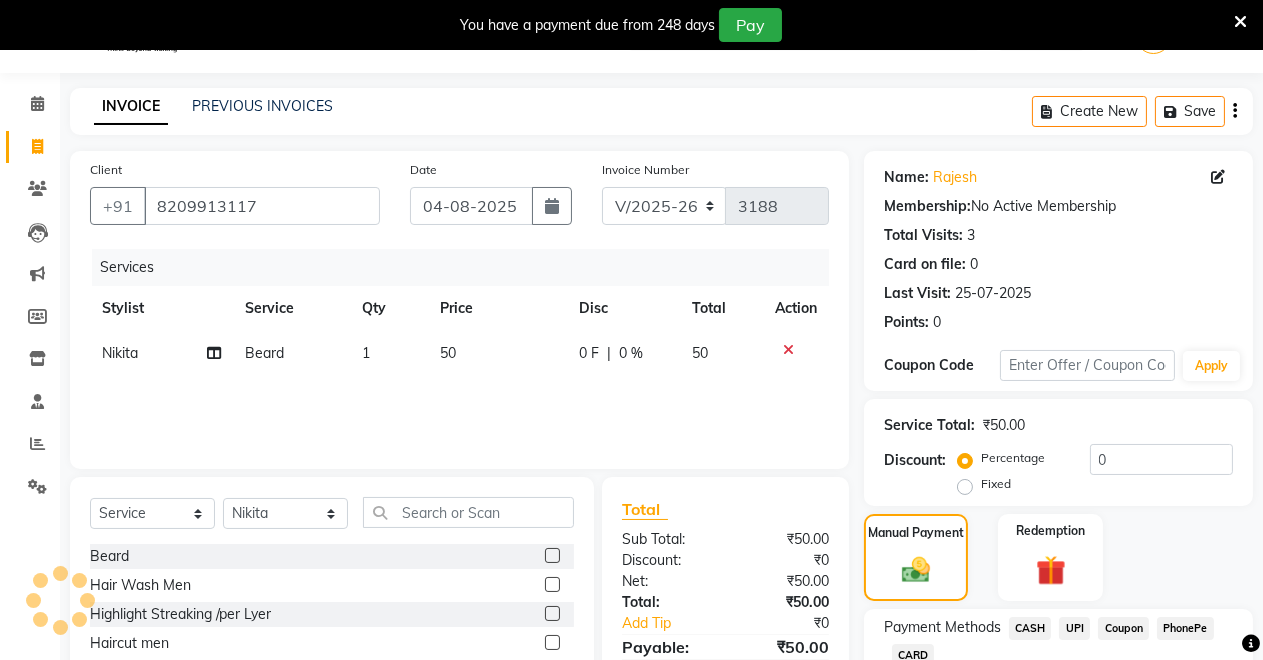 scroll, scrollTop: 191, scrollLeft: 0, axis: vertical 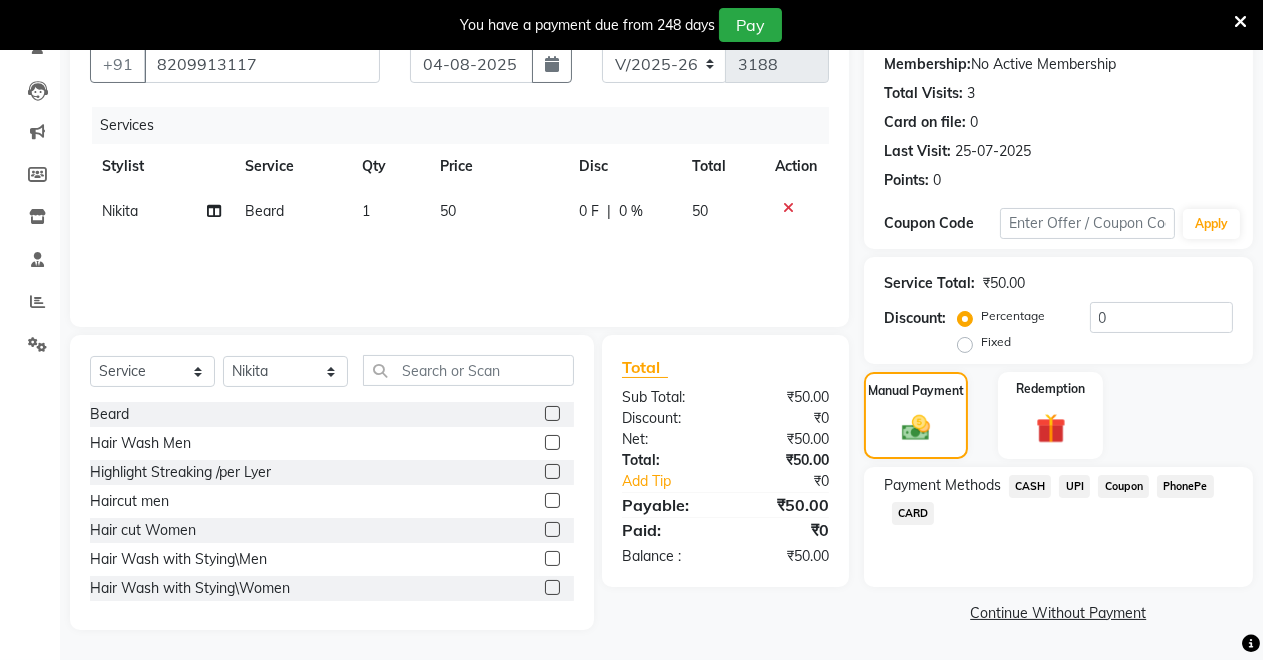 click on "CASH" 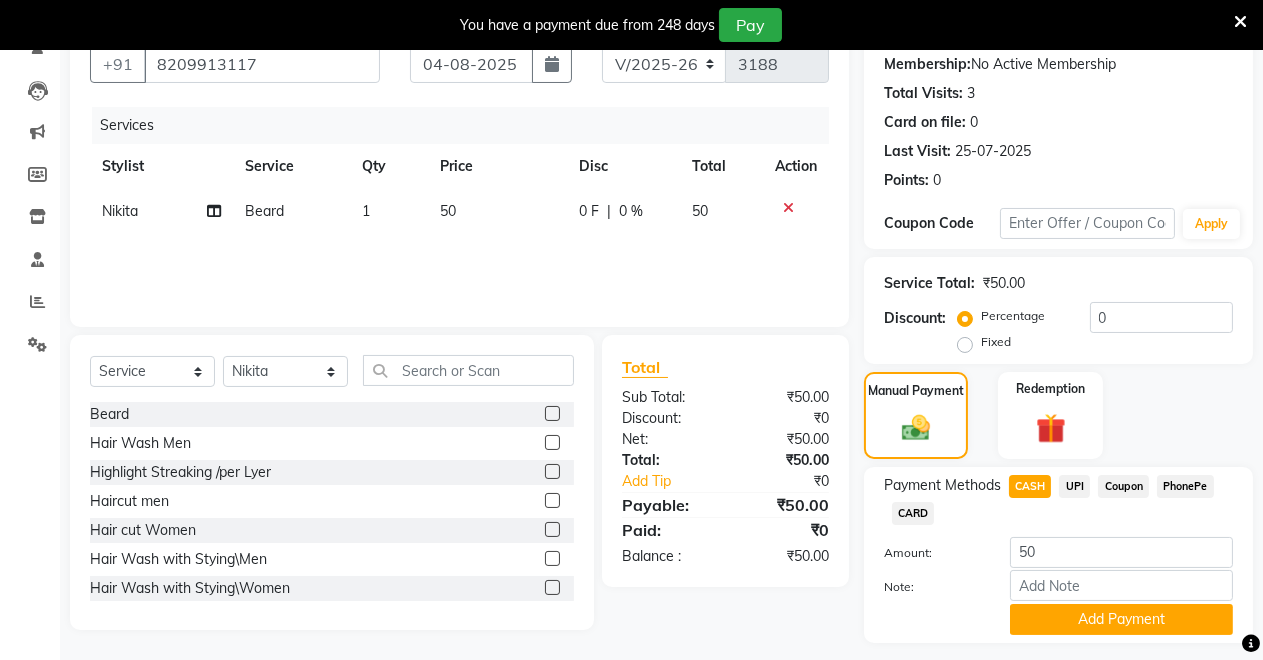 scroll, scrollTop: 245, scrollLeft: 0, axis: vertical 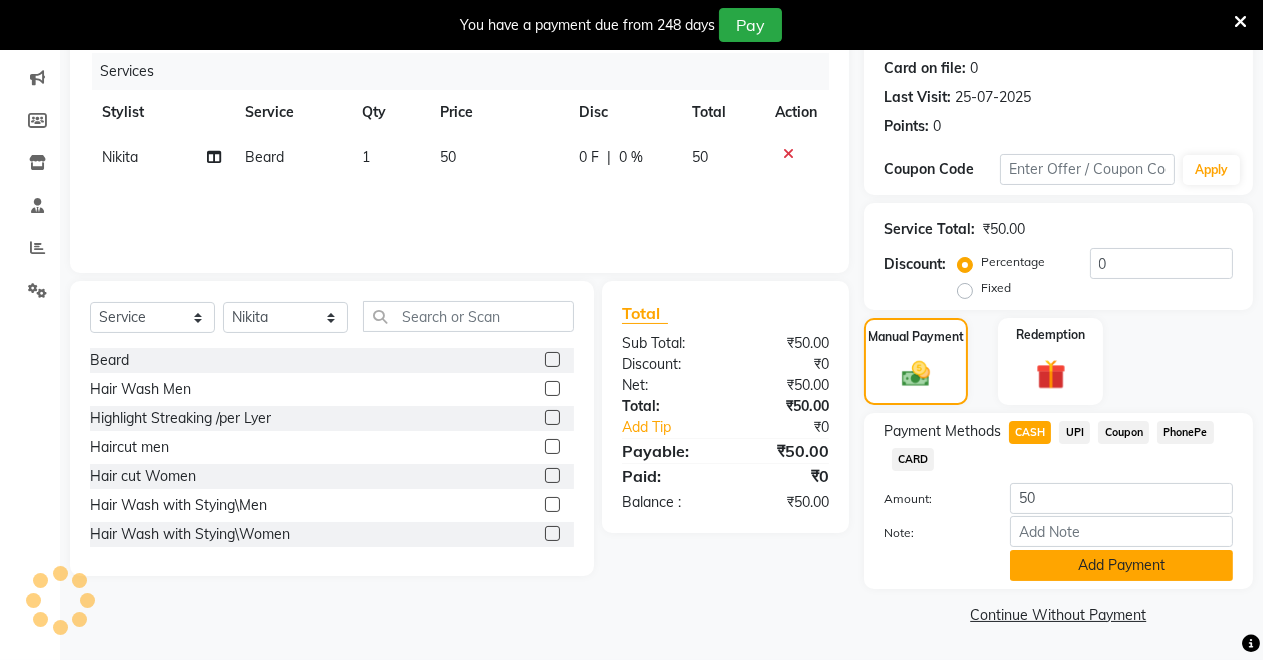 click on "Add Payment" 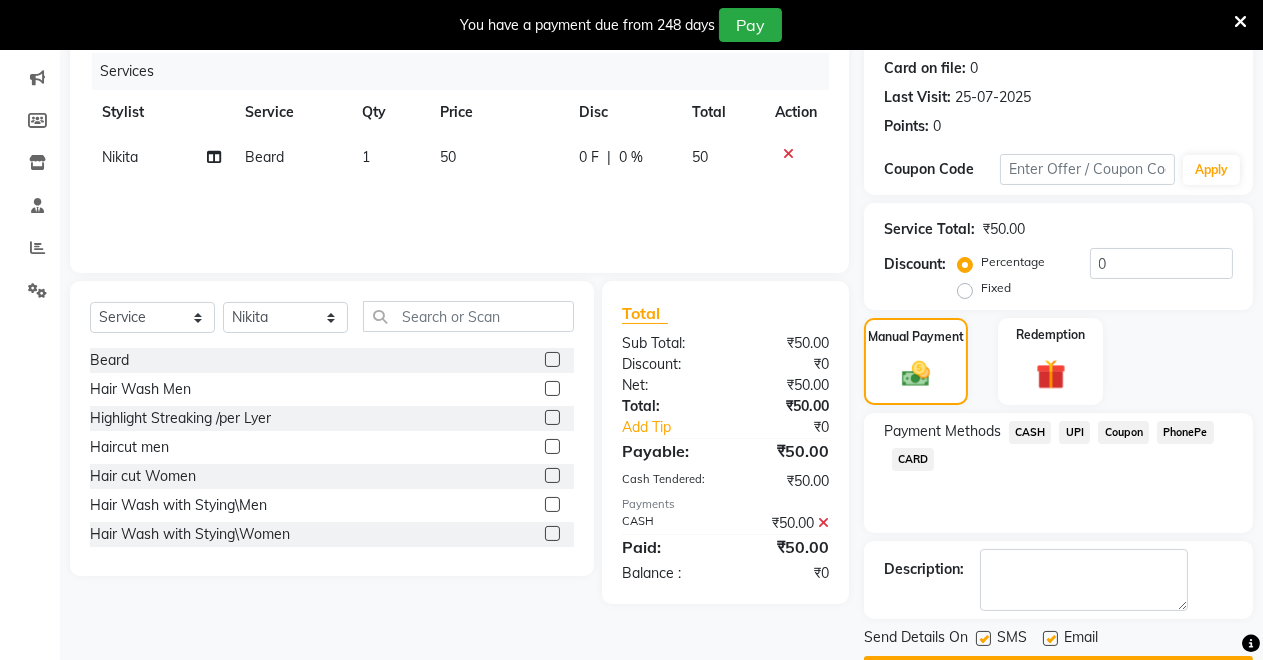 scroll, scrollTop: 302, scrollLeft: 0, axis: vertical 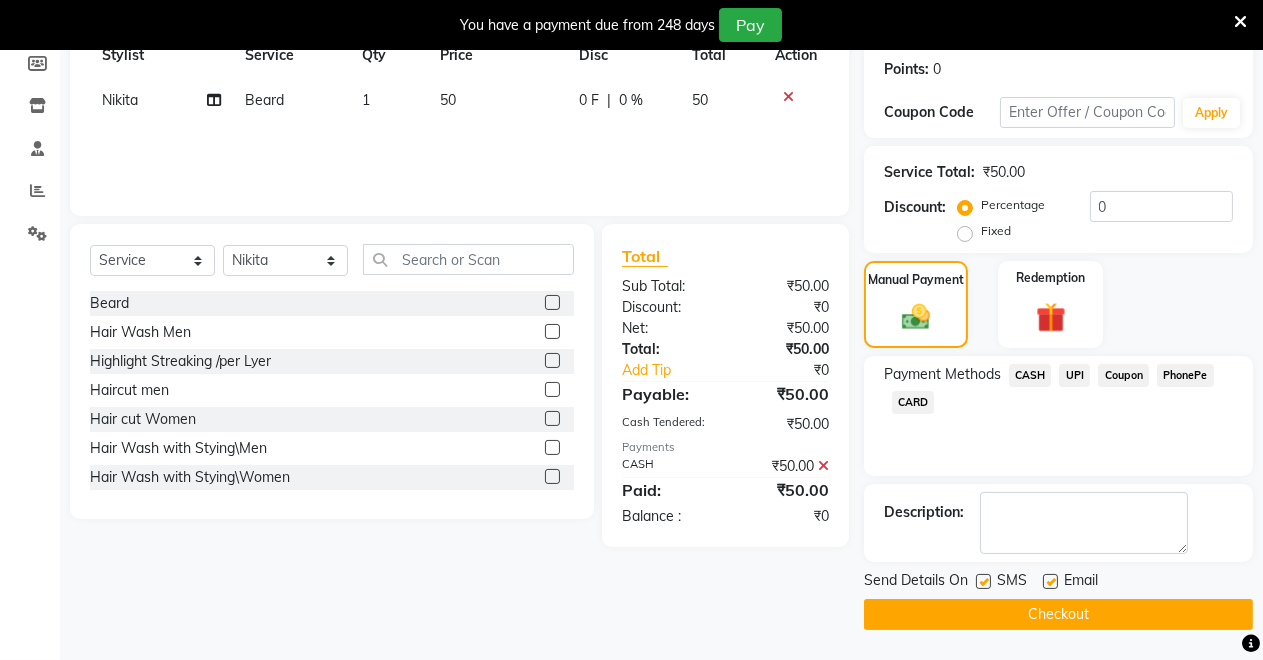 click on "Checkout" 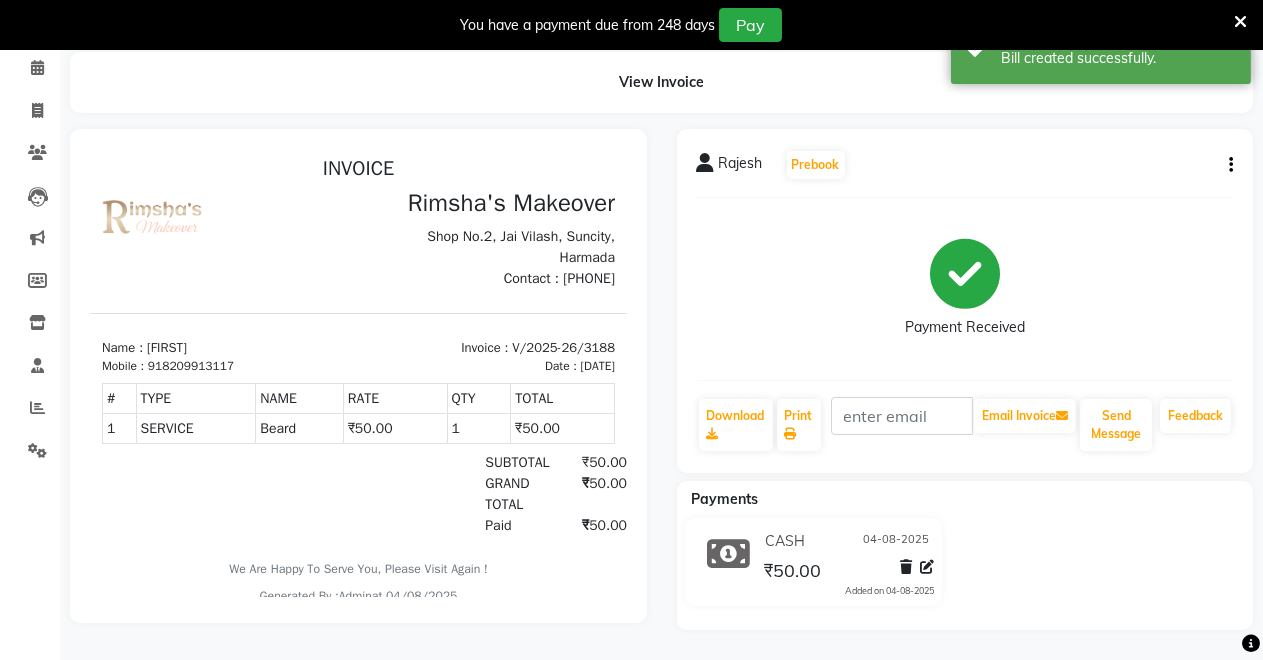 scroll, scrollTop: 0, scrollLeft: 0, axis: both 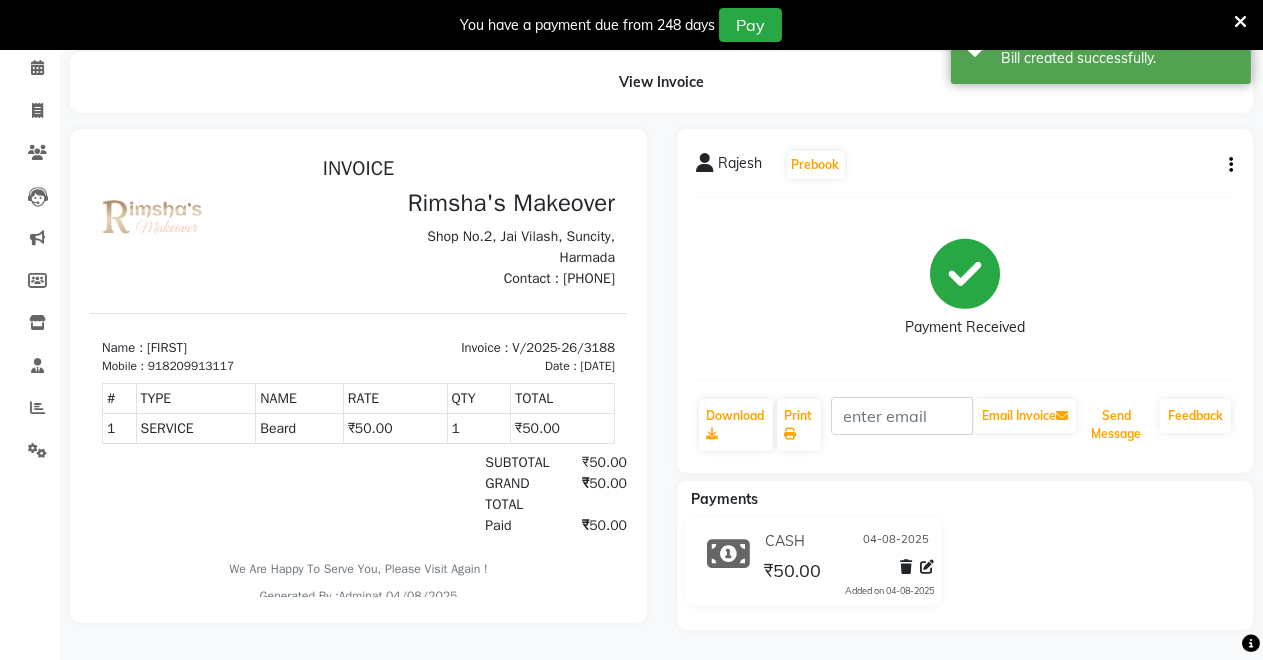 drag, startPoint x: 1135, startPoint y: 419, endPoint x: 1076, endPoint y: 435, distance: 61.13101 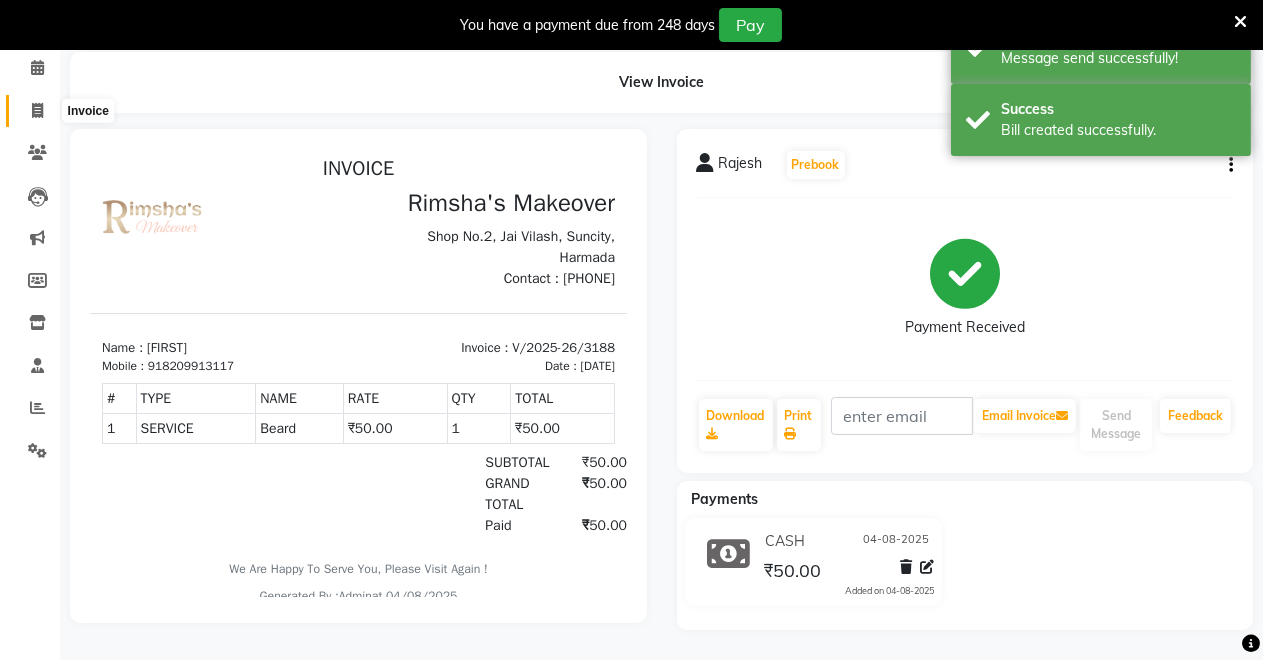 click 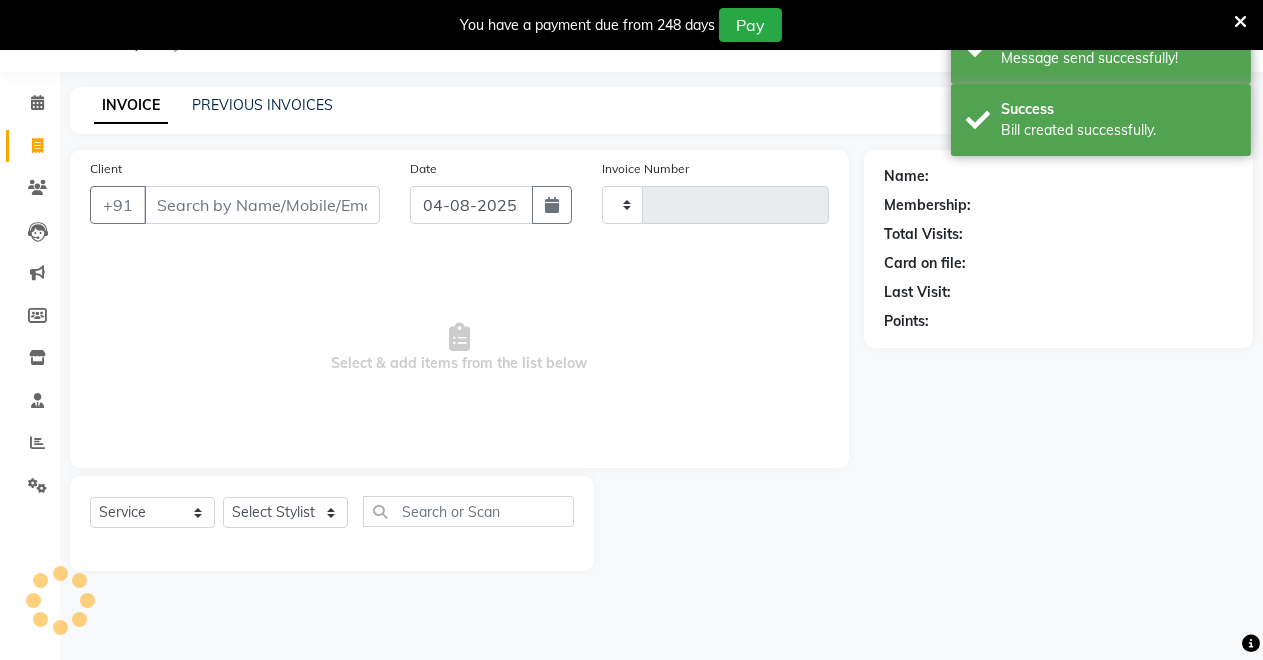 type on "3189" 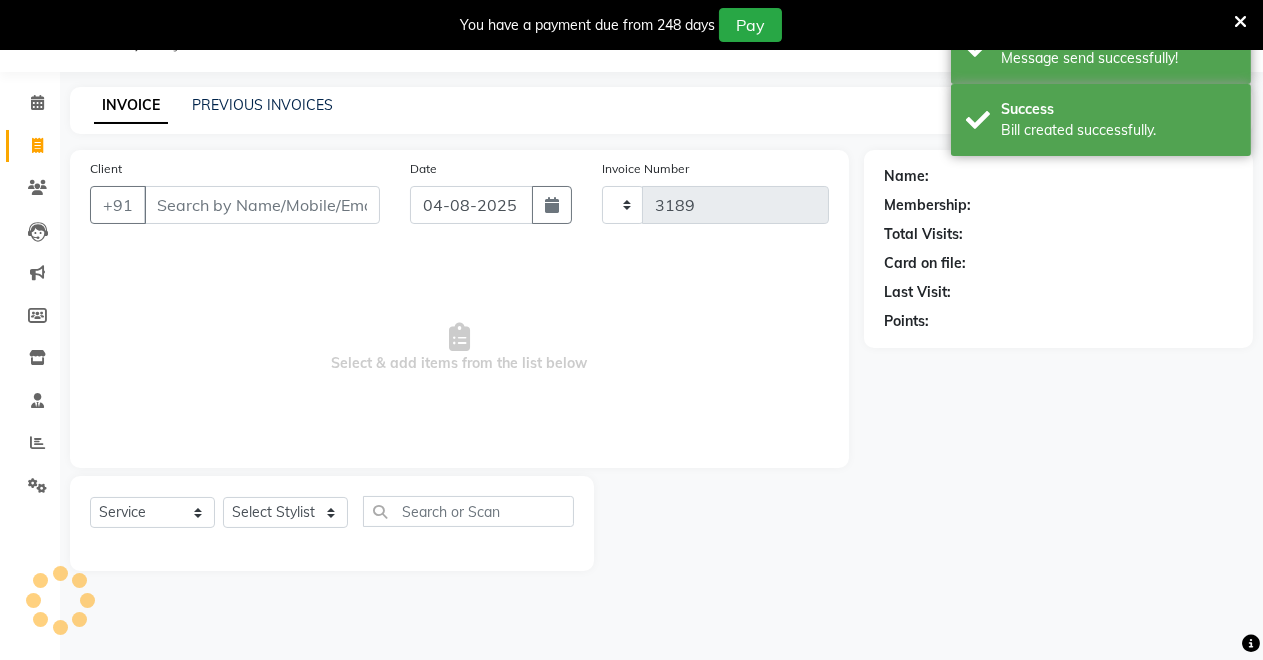 scroll, scrollTop: 49, scrollLeft: 0, axis: vertical 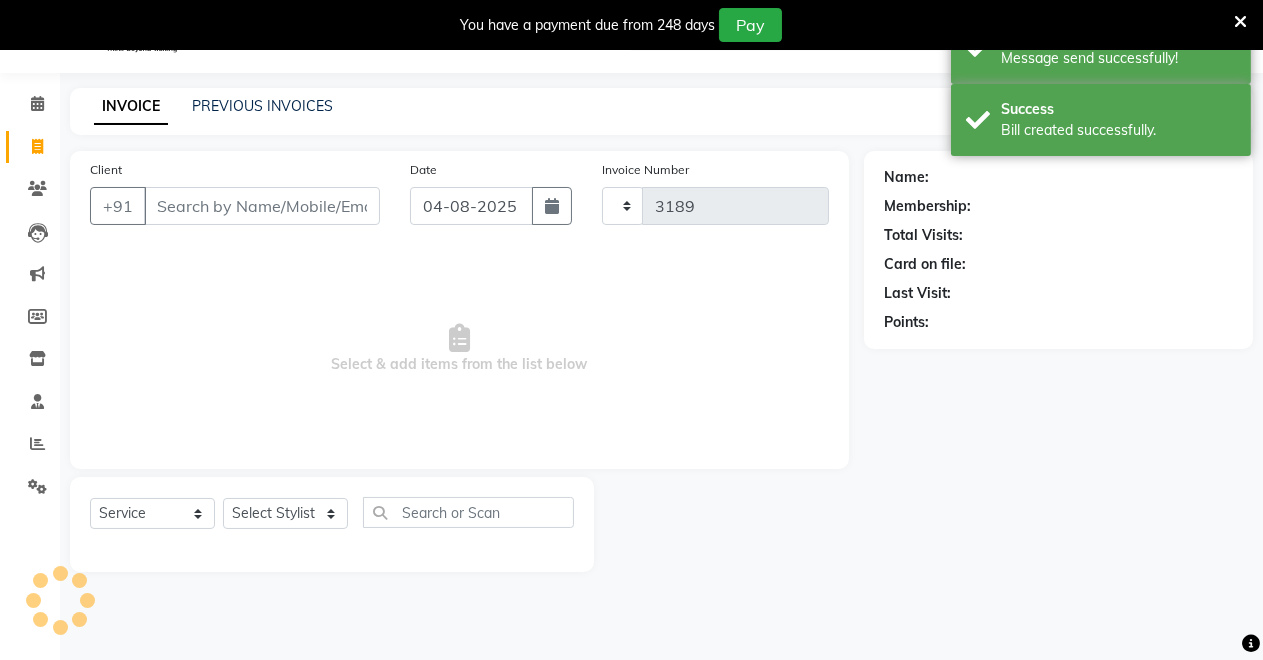 select on "7317" 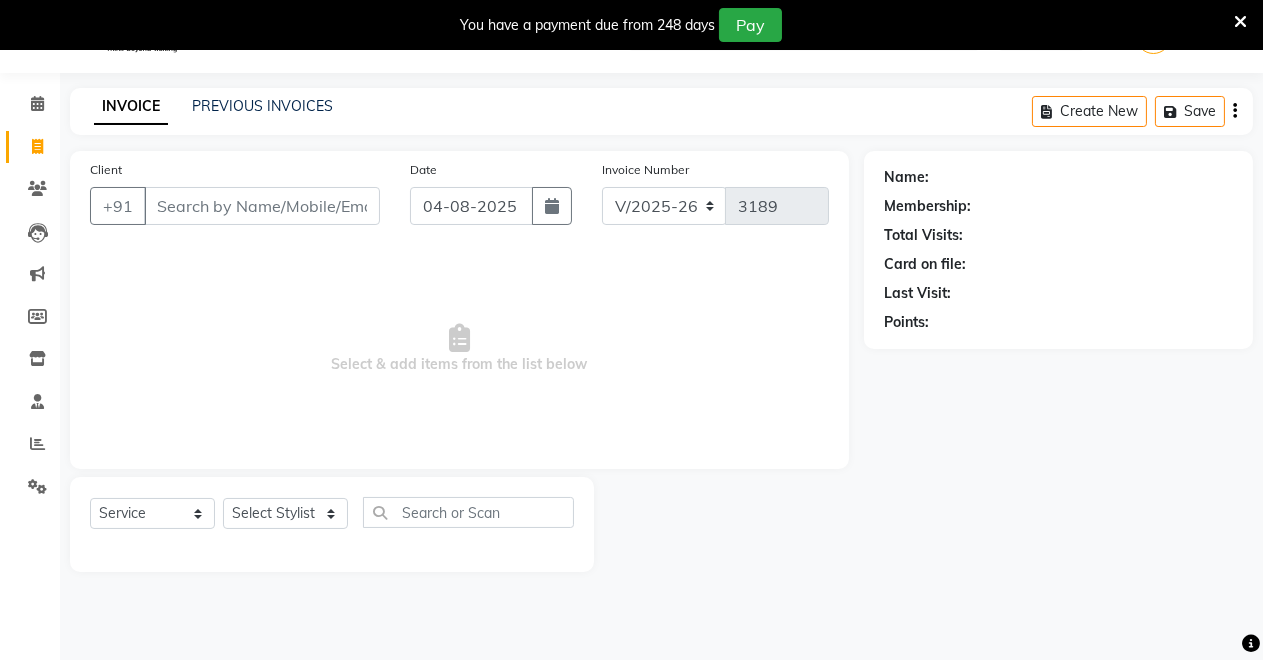 click on "Client" at bounding box center (262, 206) 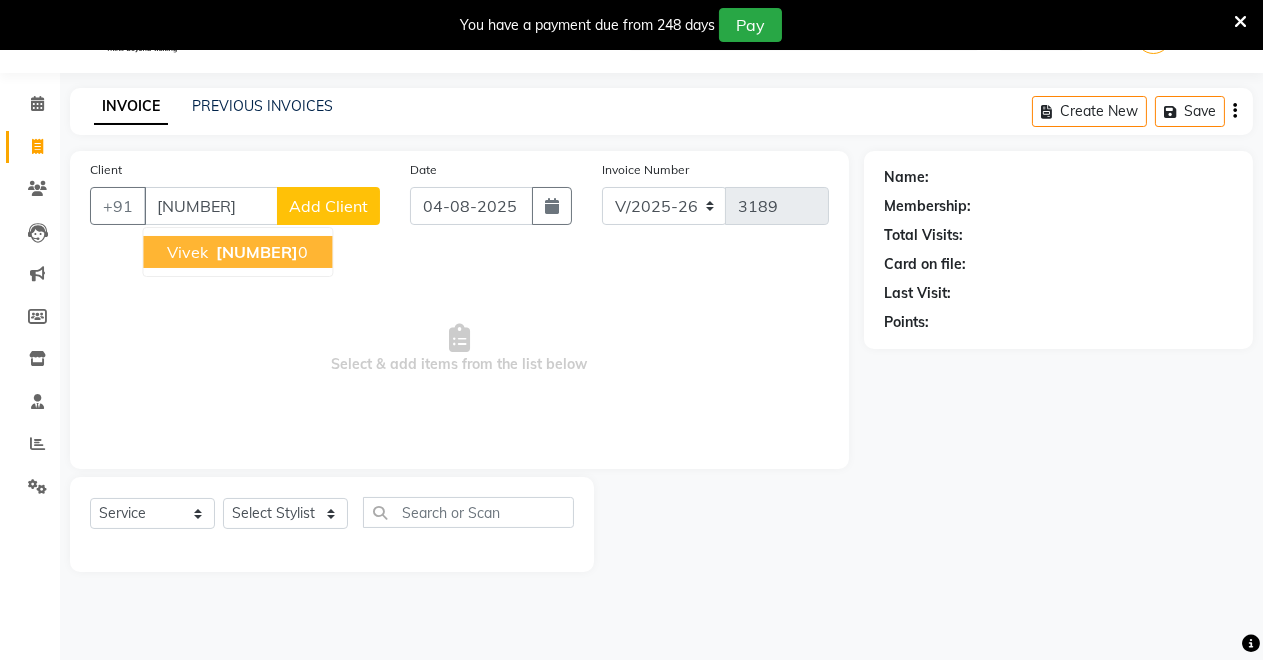 click on "[NUMBER]" at bounding box center [257, 252] 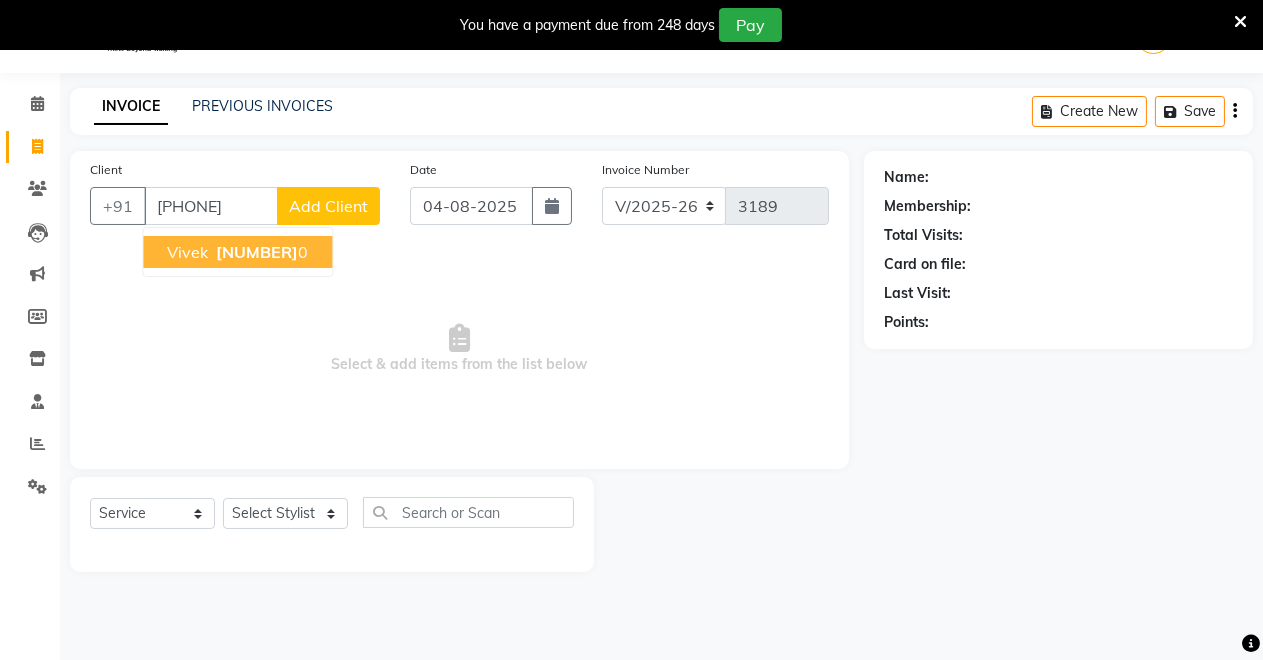 type on "[PHONE]" 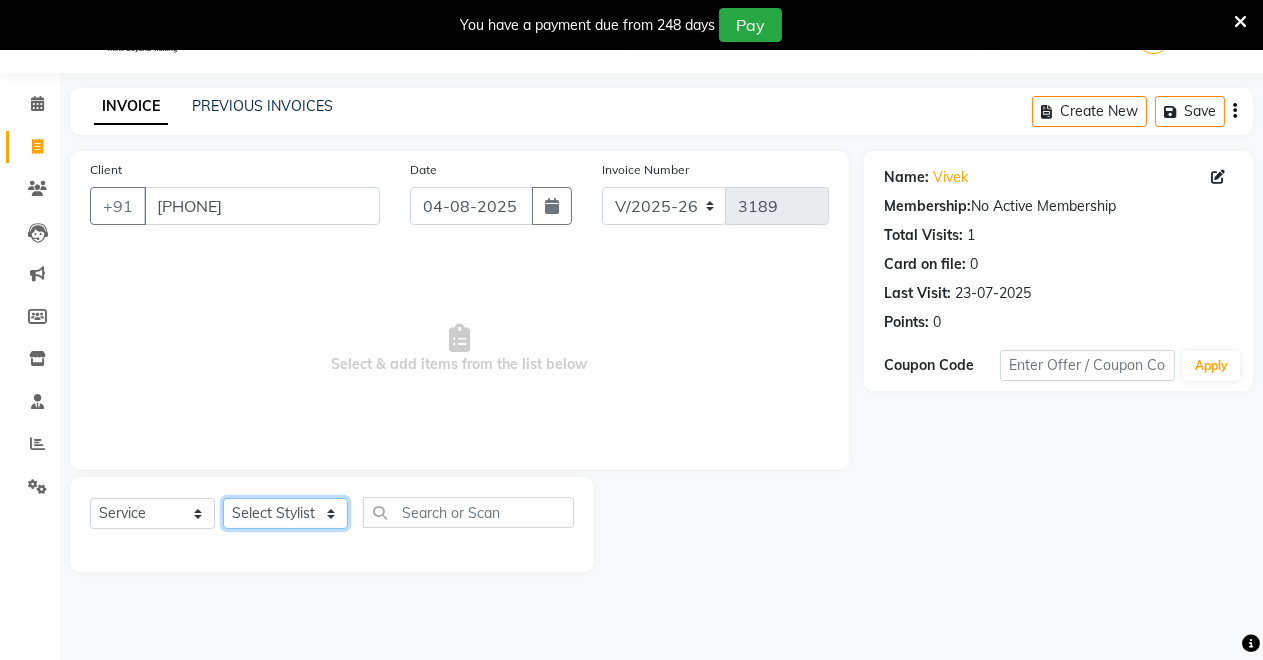 click on "Select Stylist Badal kumar Jeetu Kushal Nikita Rahul Sachin Dangoriya Shikha Suman Verma" 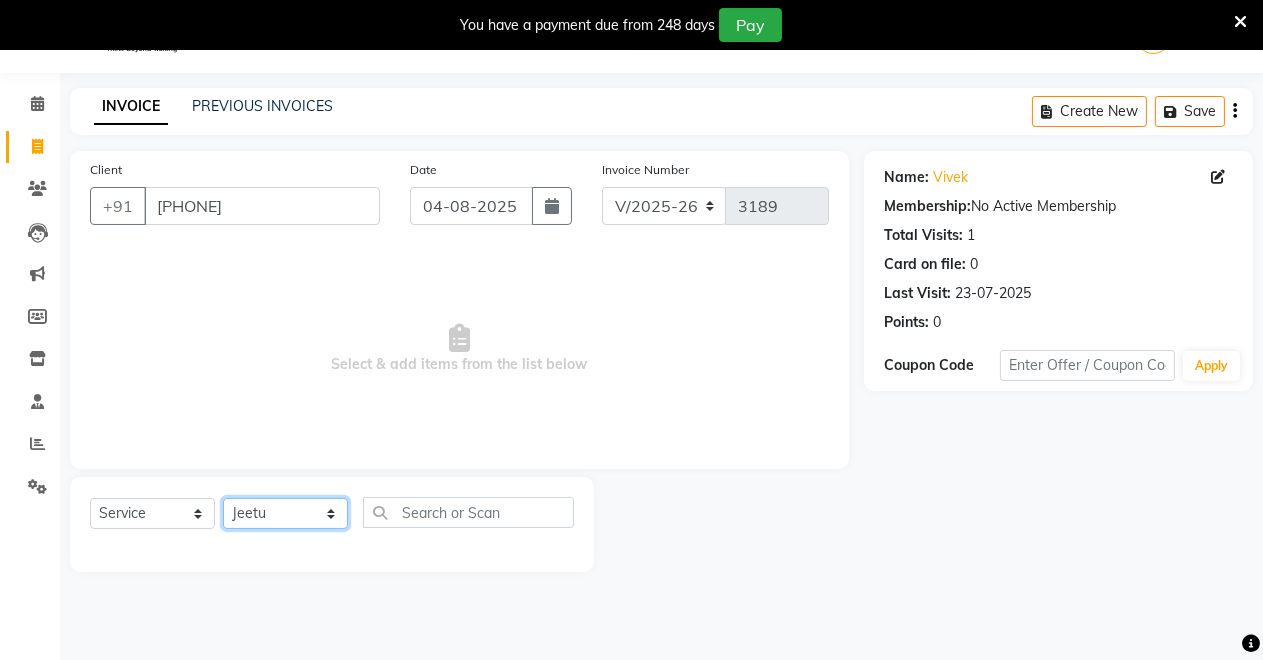 click on "Select Stylist Badal kumar Jeetu Kushal Nikita Rahul Sachin Dangoriya Shikha Suman Verma" 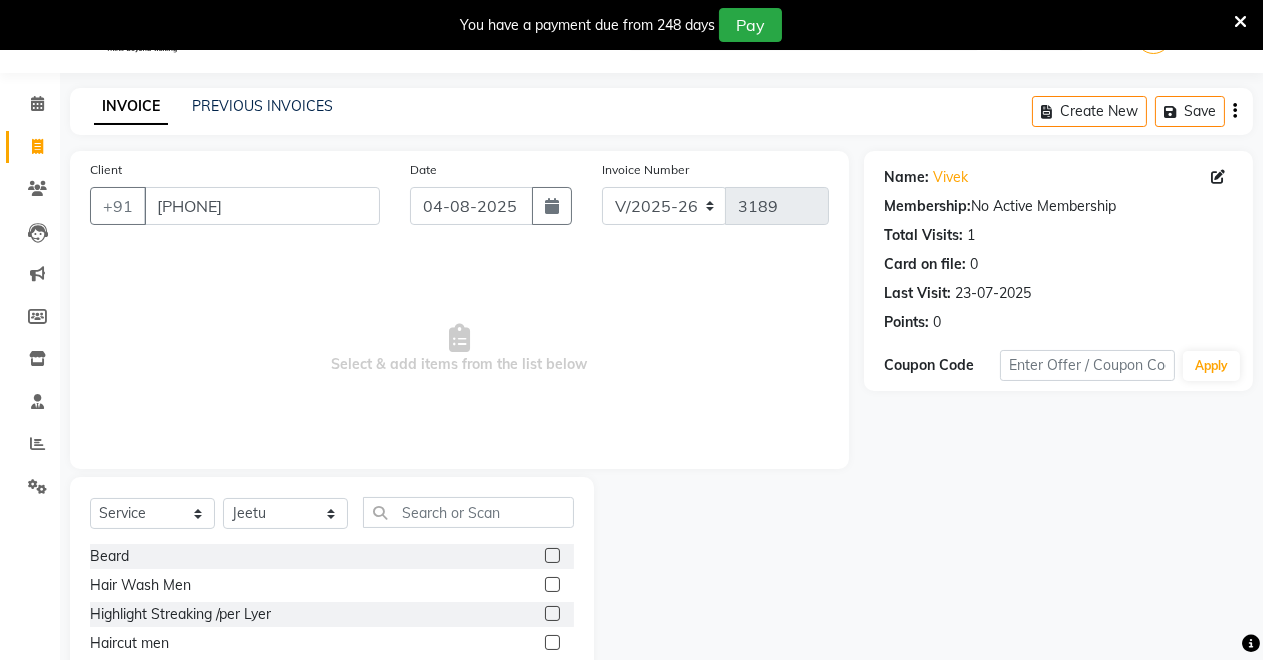 click 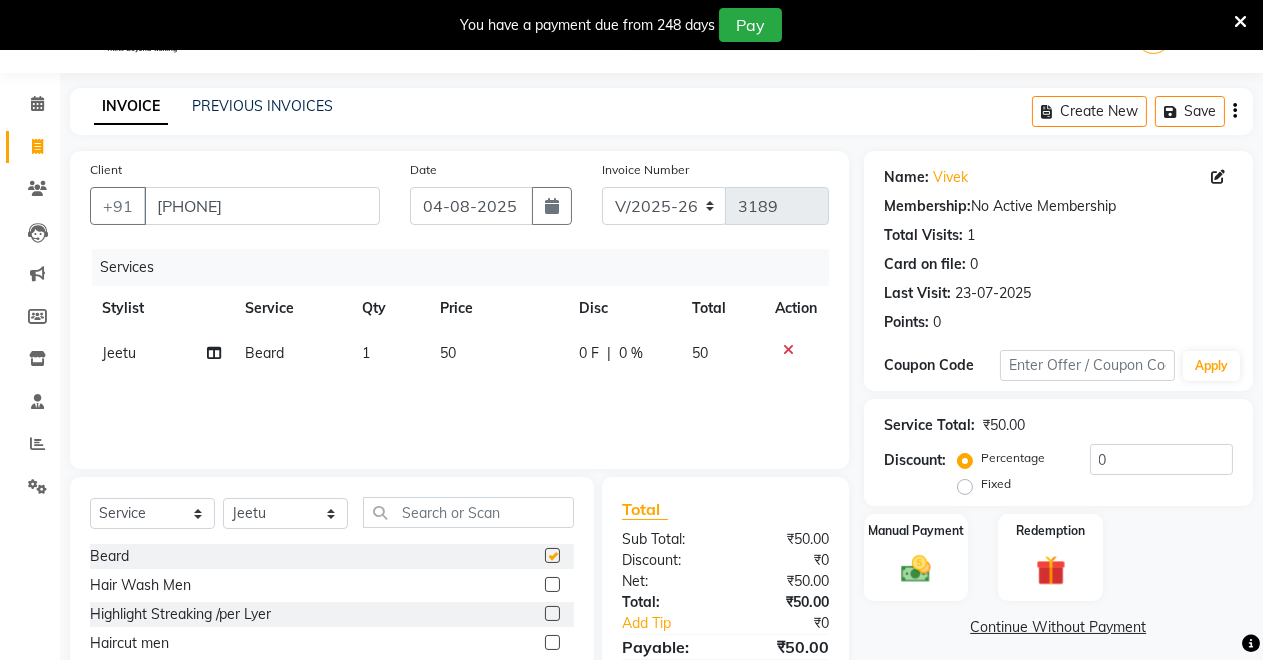 checkbox on "false" 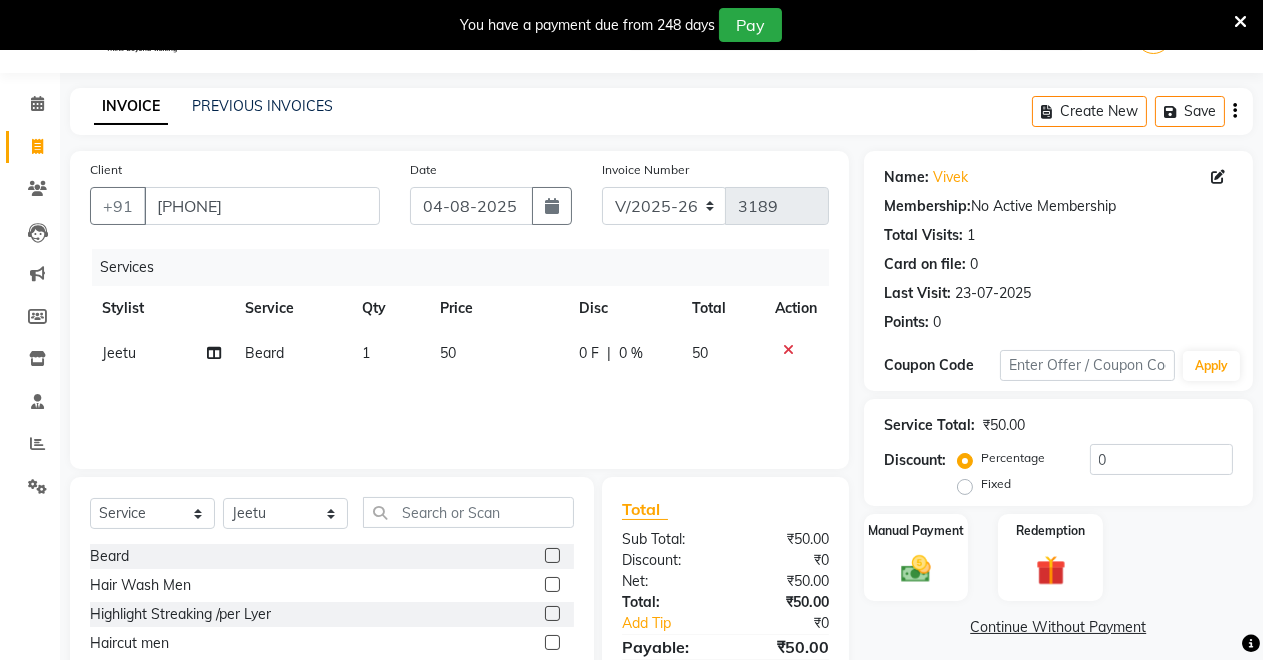 drag, startPoint x: 536, startPoint y: 637, endPoint x: 492, endPoint y: 625, distance: 45.607018 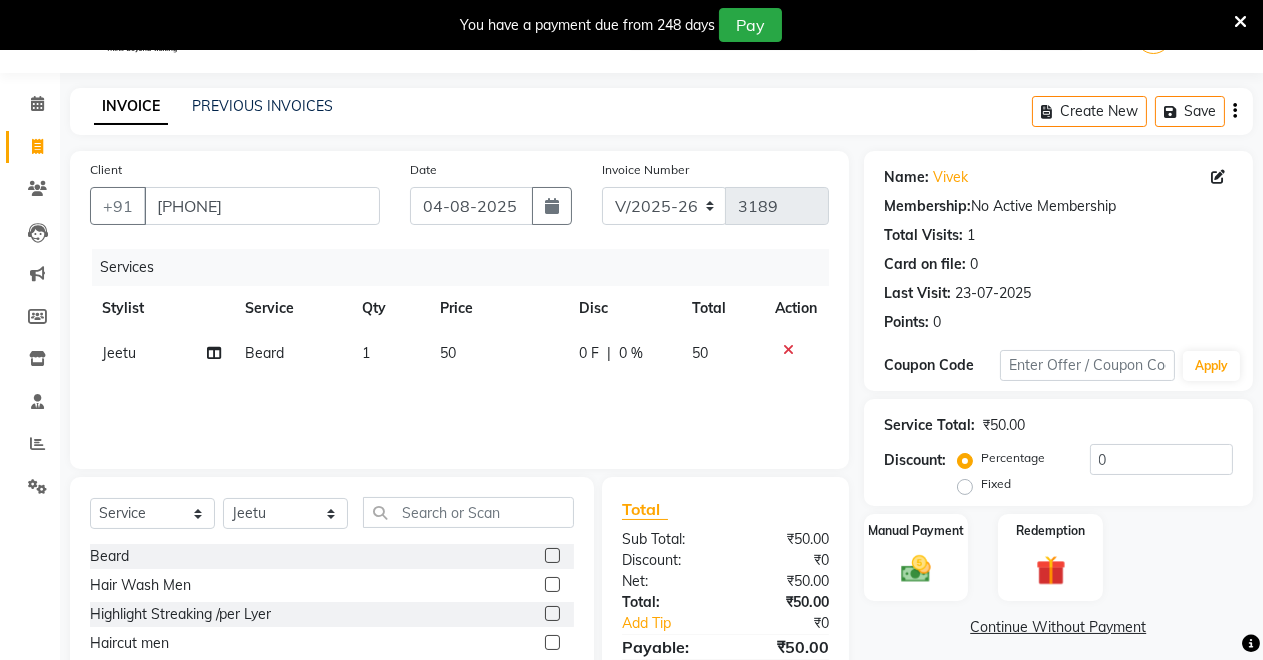 click 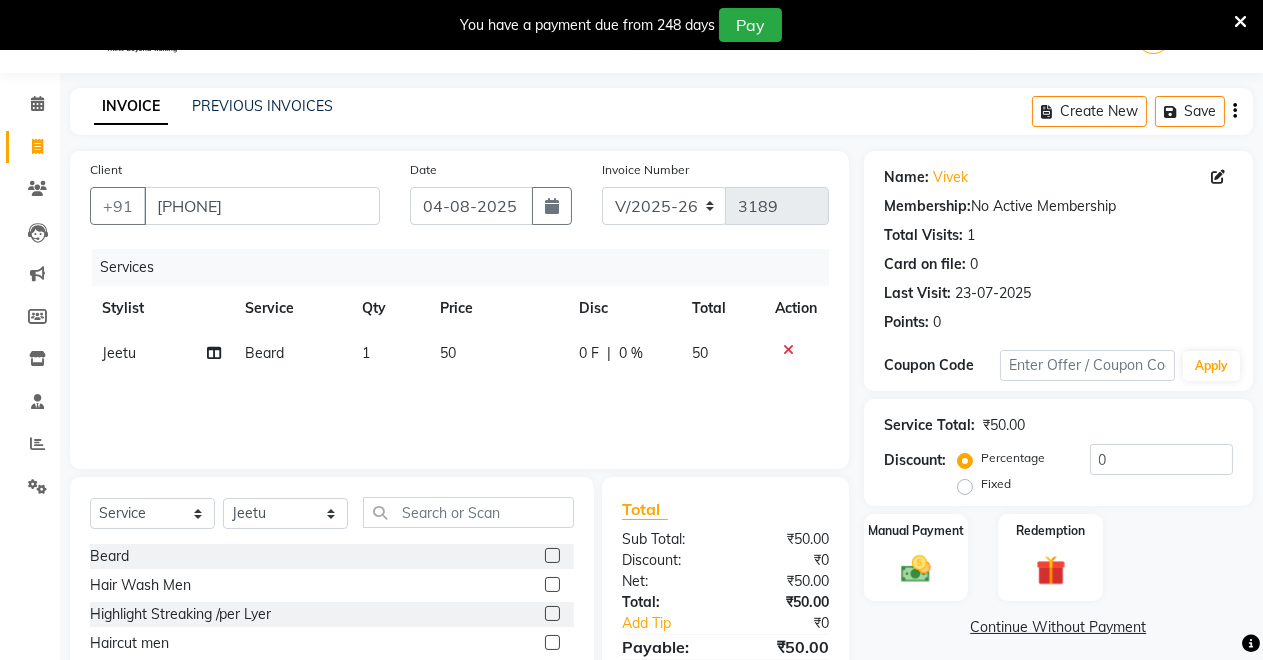 click at bounding box center (551, 643) 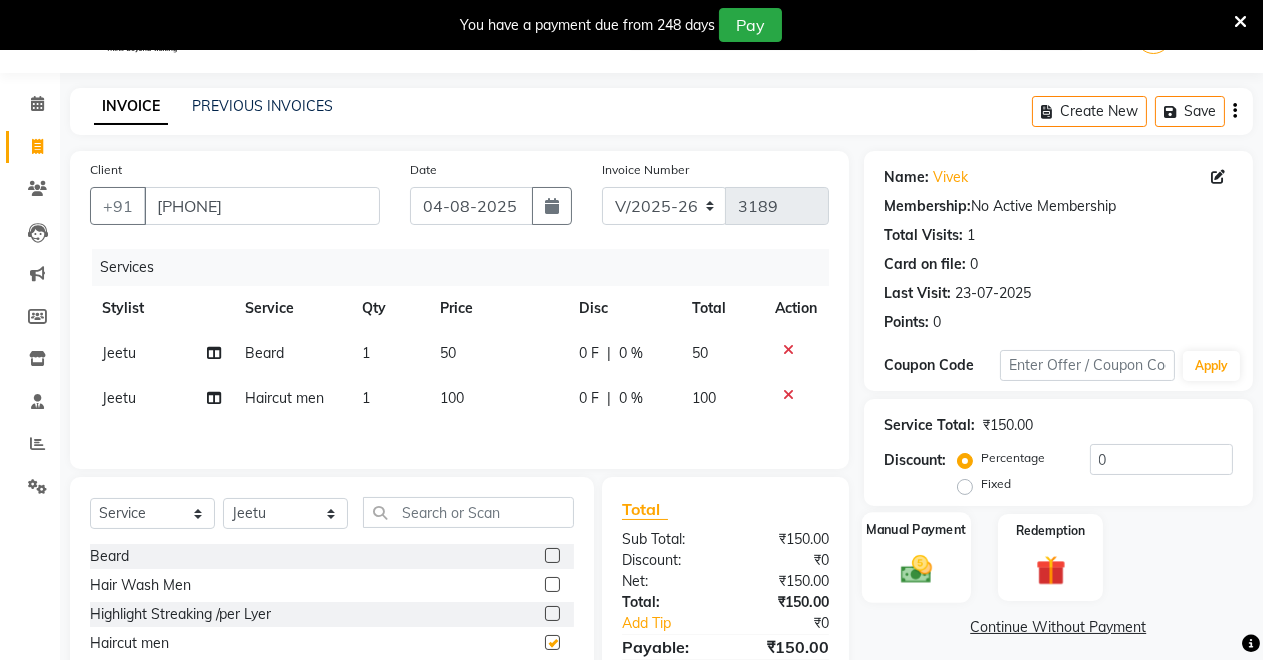 checkbox on "false" 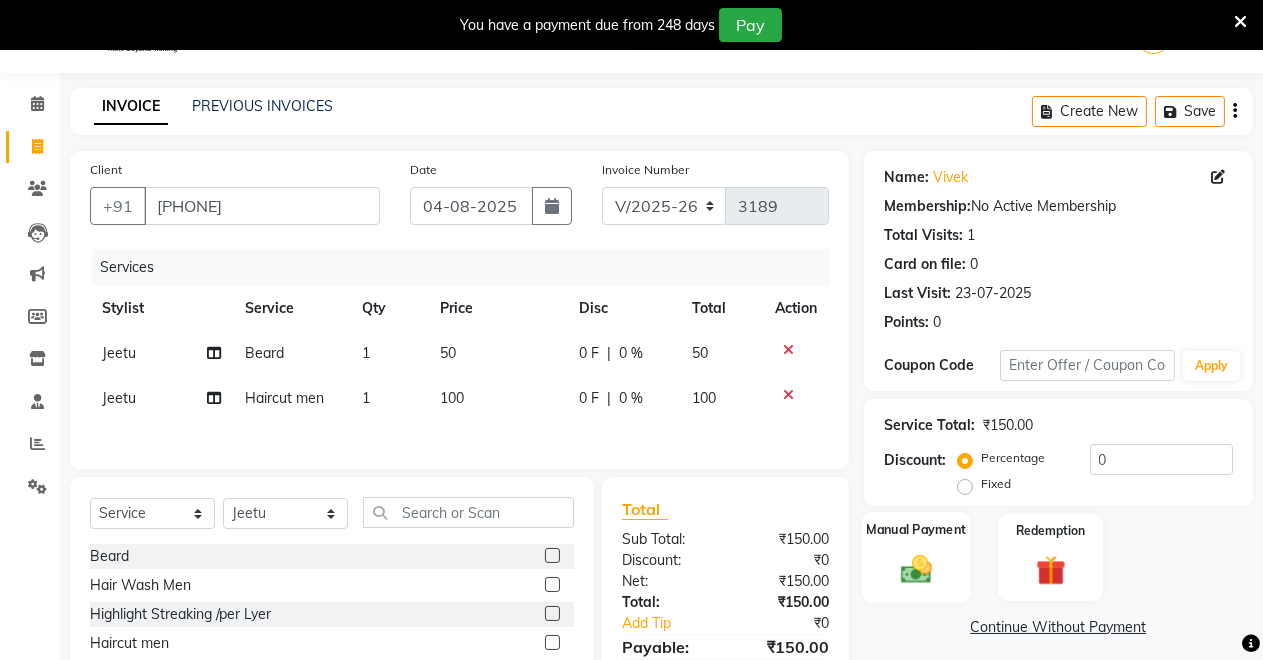 click 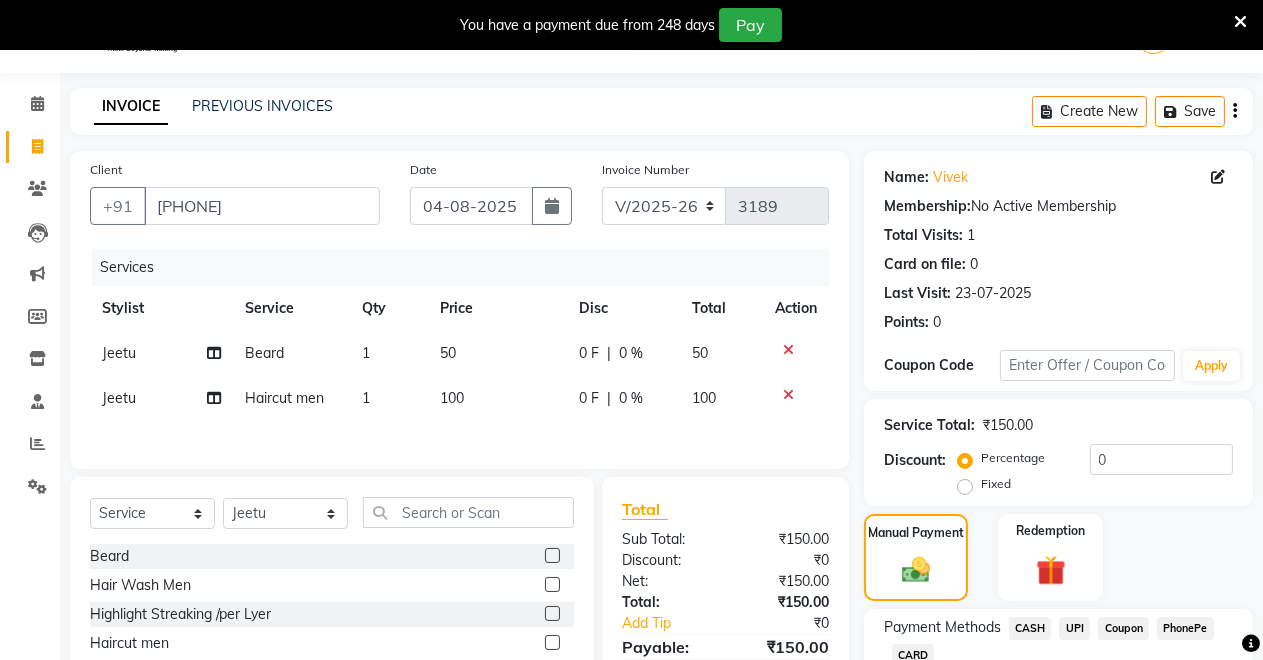 scroll, scrollTop: 195, scrollLeft: 0, axis: vertical 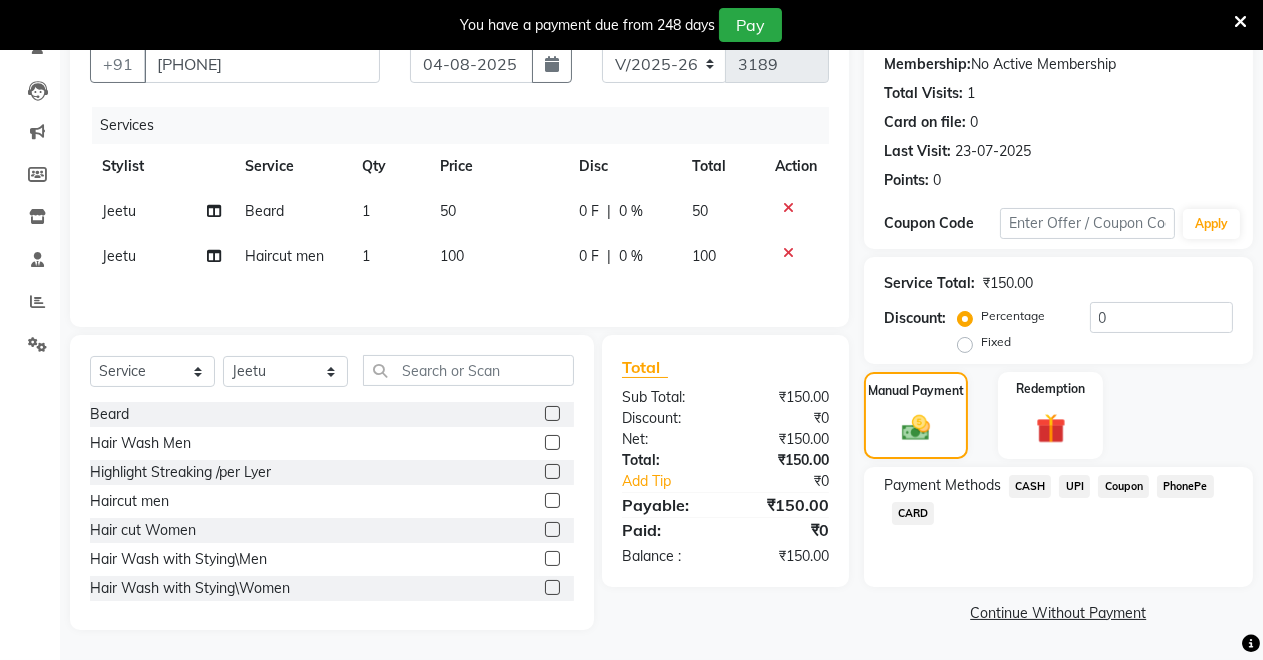 click on "UPI" 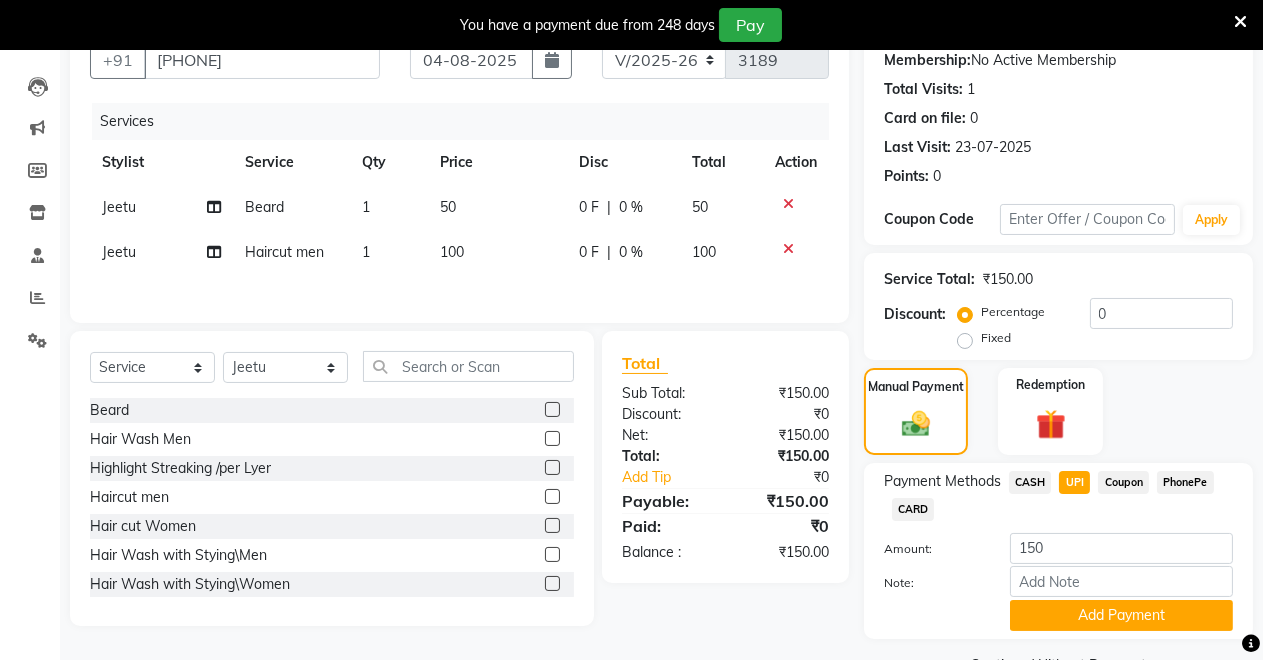 scroll, scrollTop: 245, scrollLeft: 0, axis: vertical 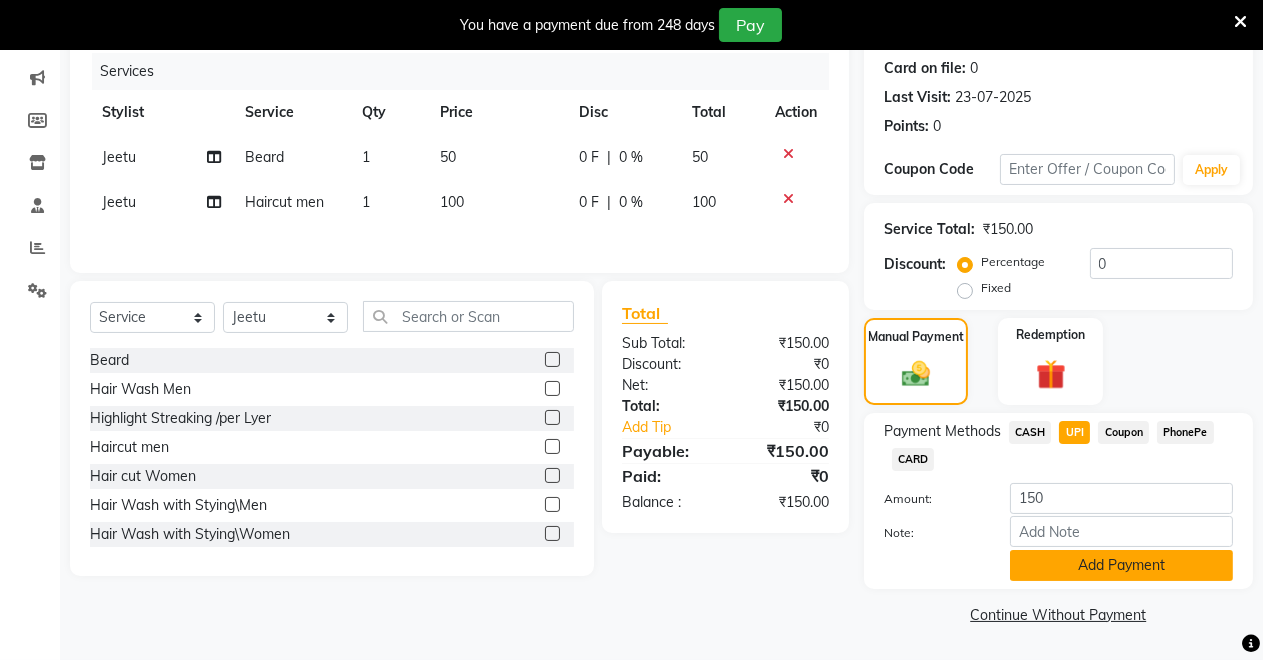 click on "Add Payment" 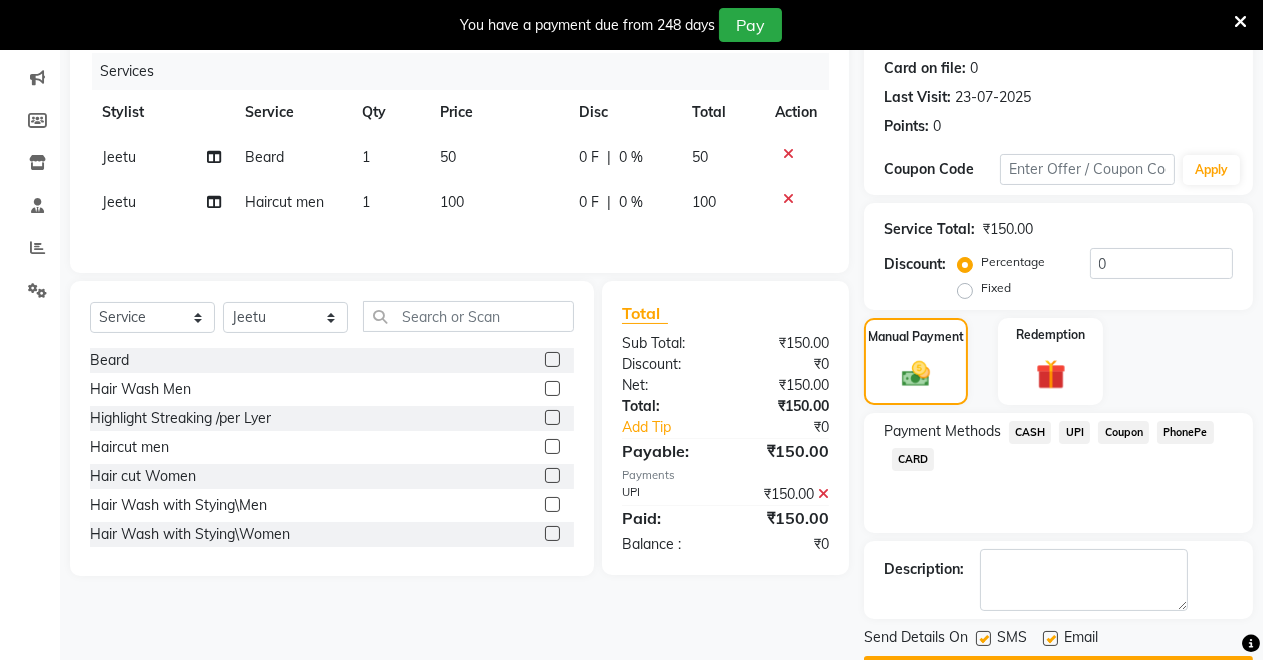 scroll, scrollTop: 302, scrollLeft: 0, axis: vertical 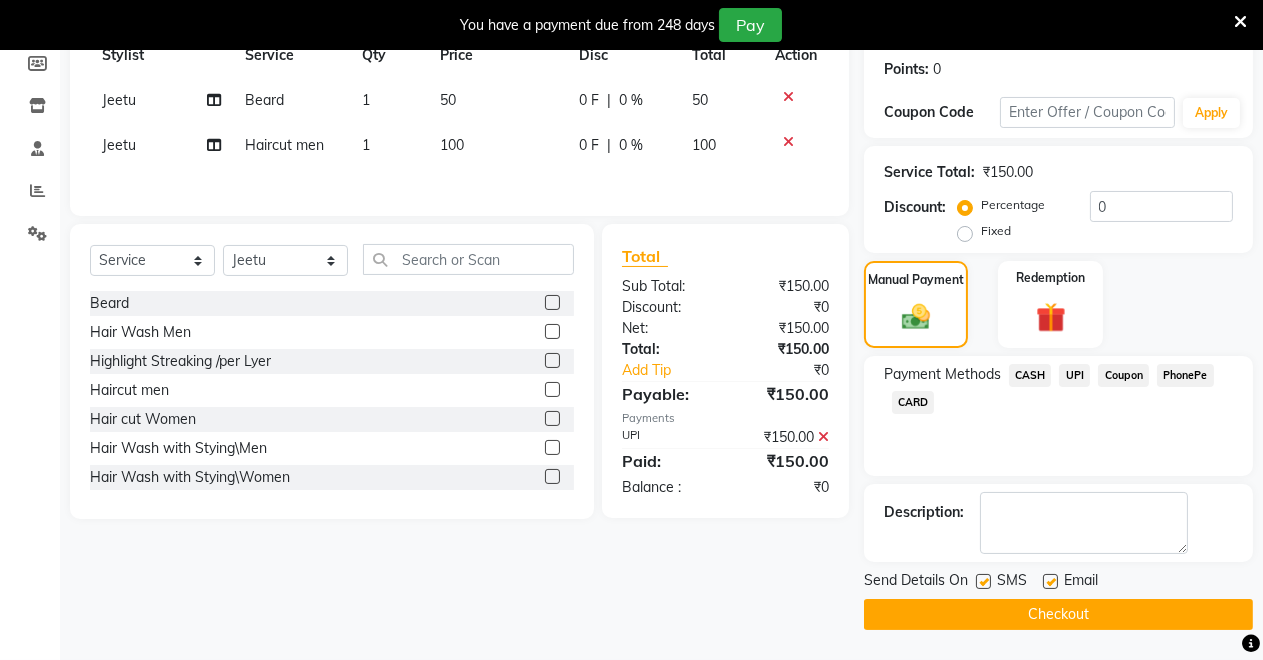 drag, startPoint x: 1096, startPoint y: 612, endPoint x: 1099, endPoint y: 602, distance: 10.440307 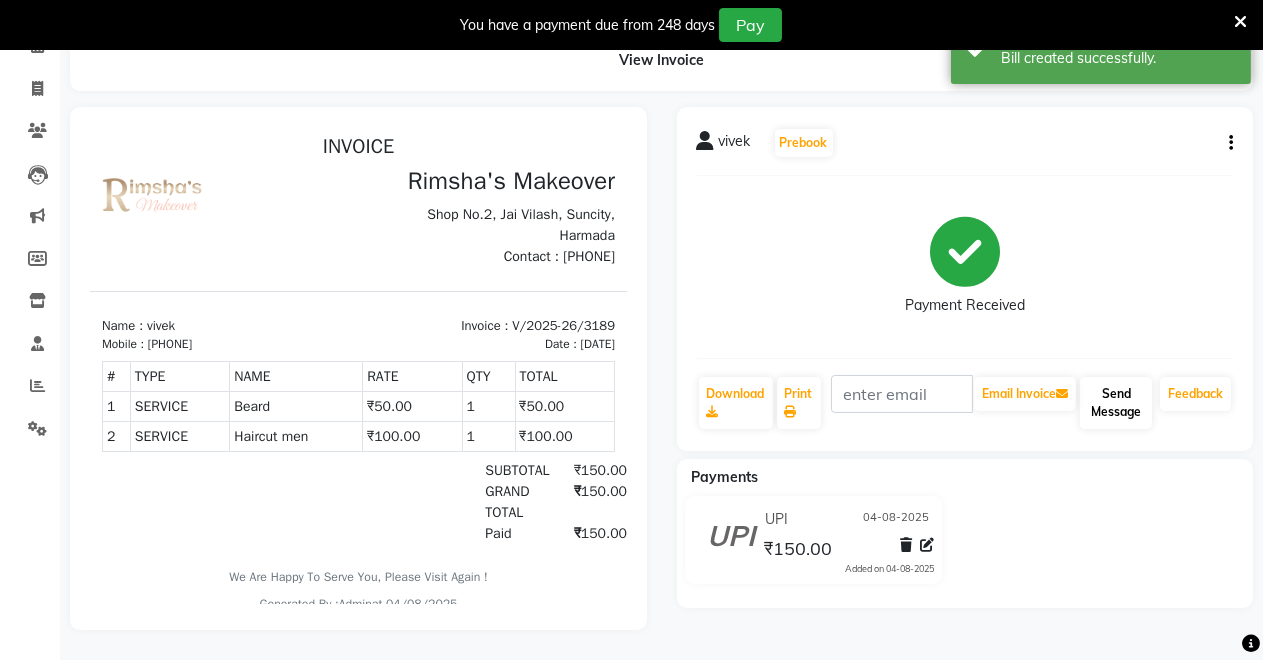 scroll, scrollTop: 0, scrollLeft: 0, axis: both 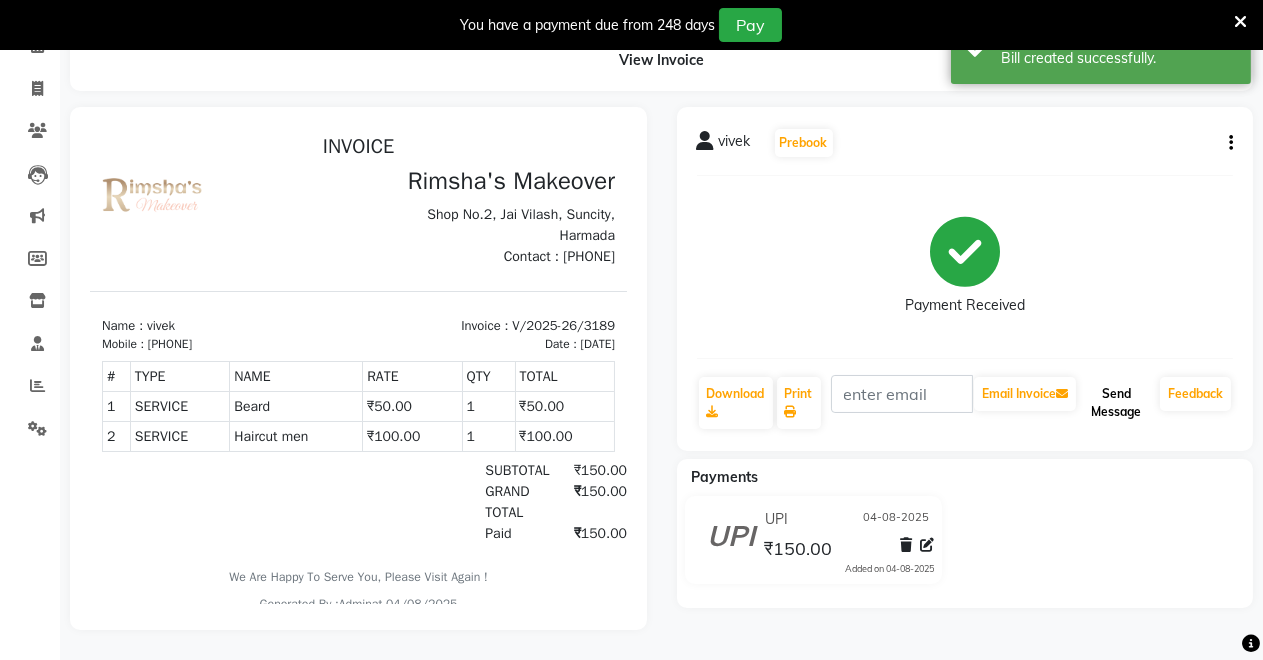 click on "Send Message" 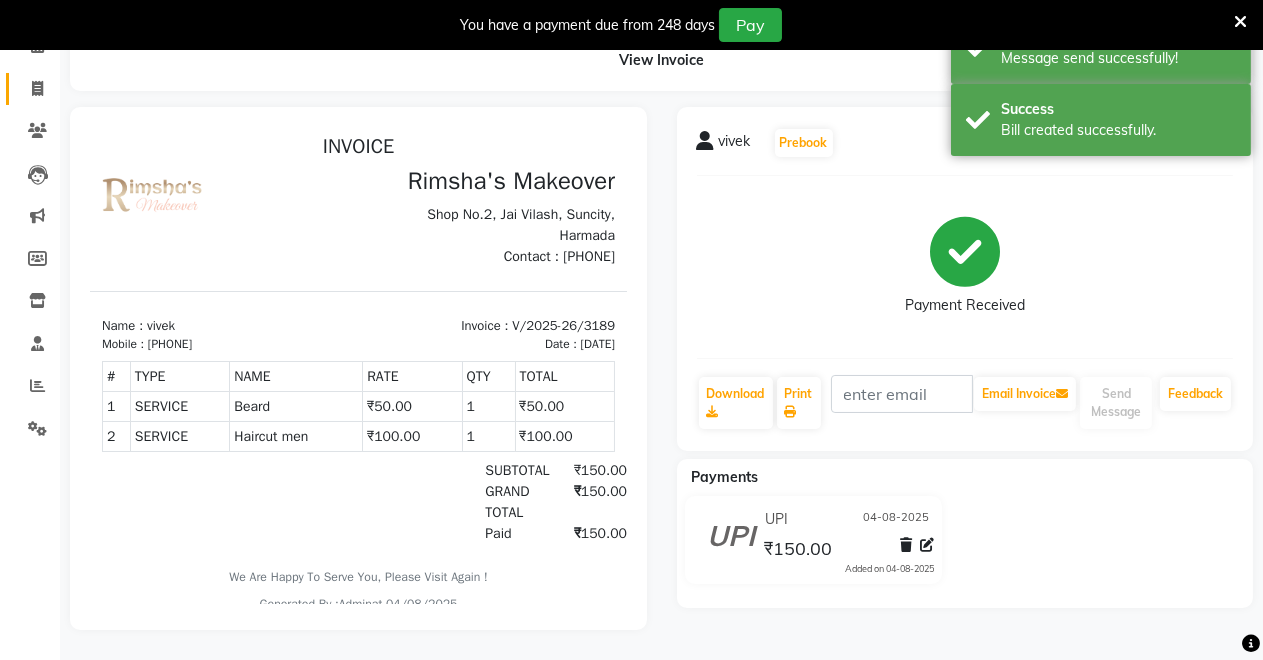 click on "Invoice" 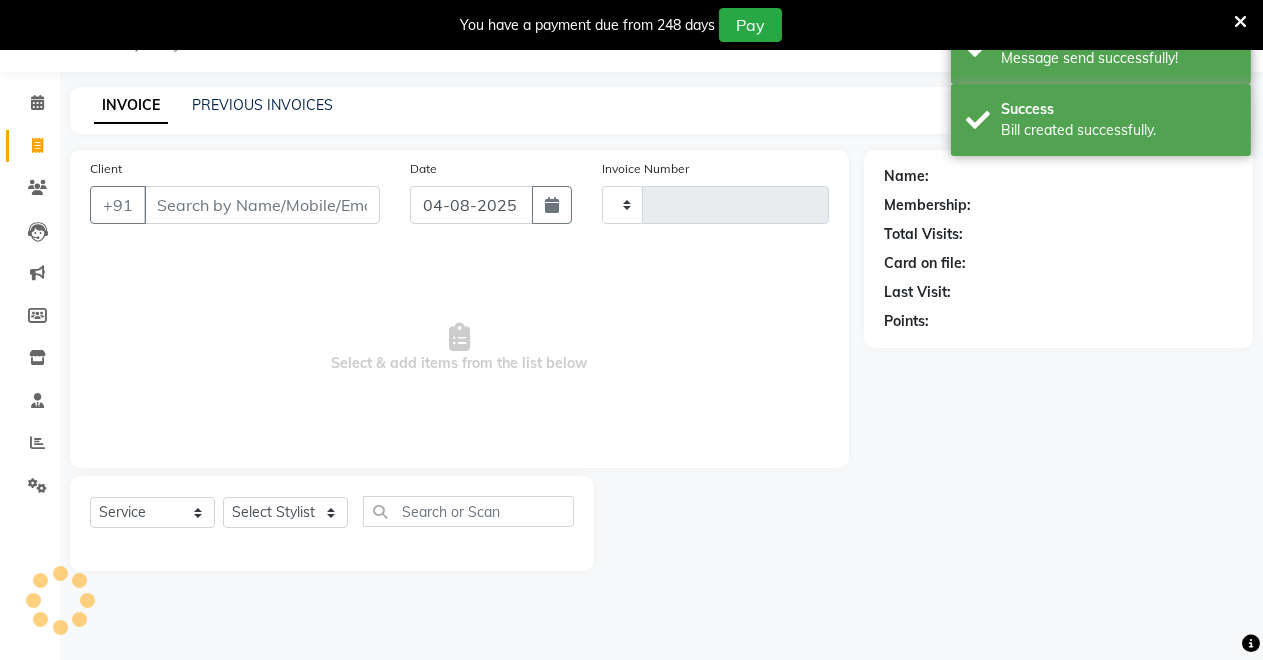 type on "3190" 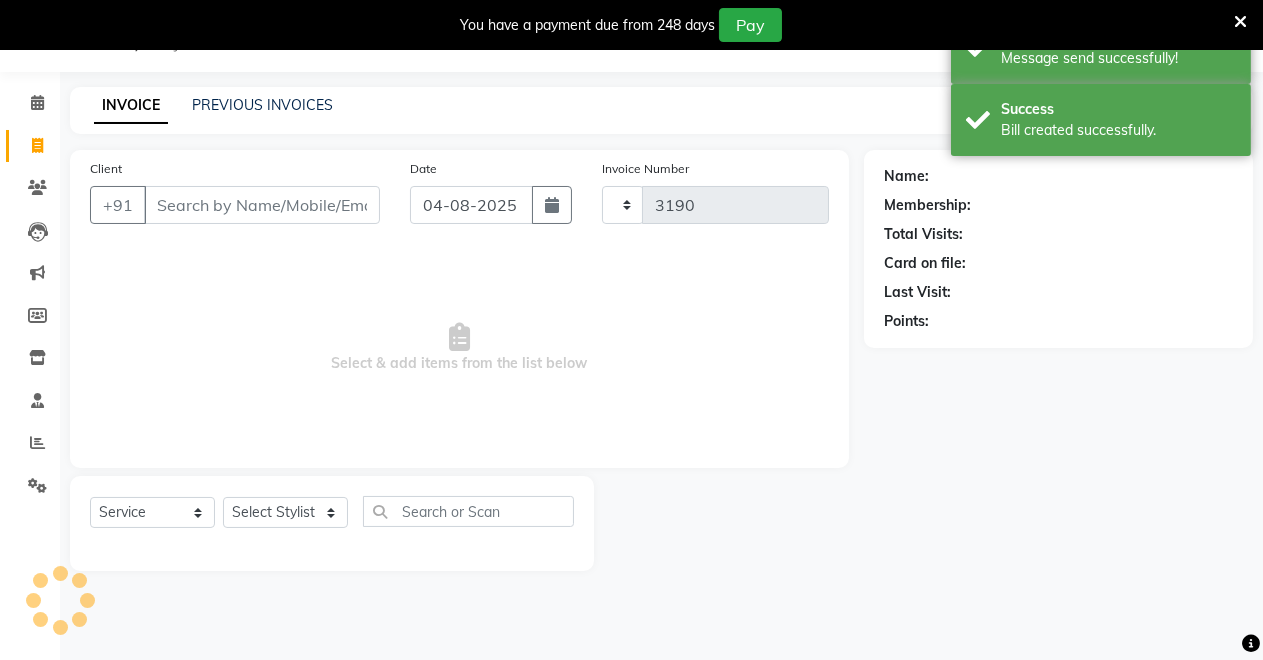 scroll, scrollTop: 49, scrollLeft: 0, axis: vertical 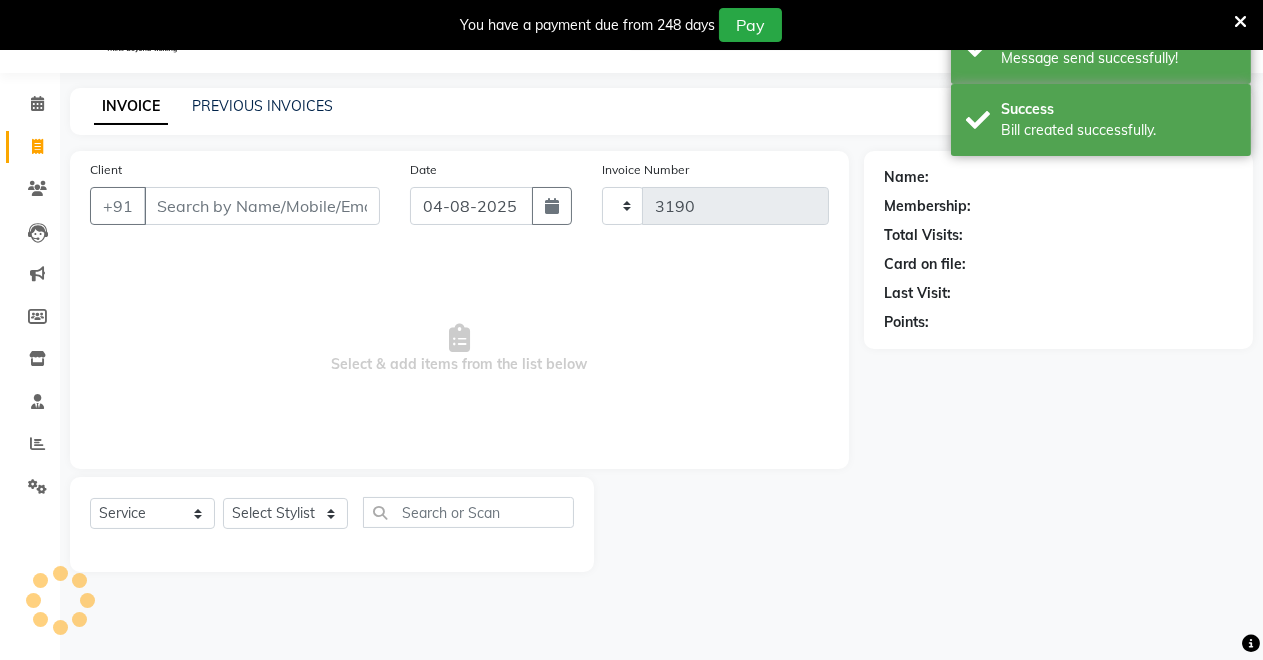 select on "7317" 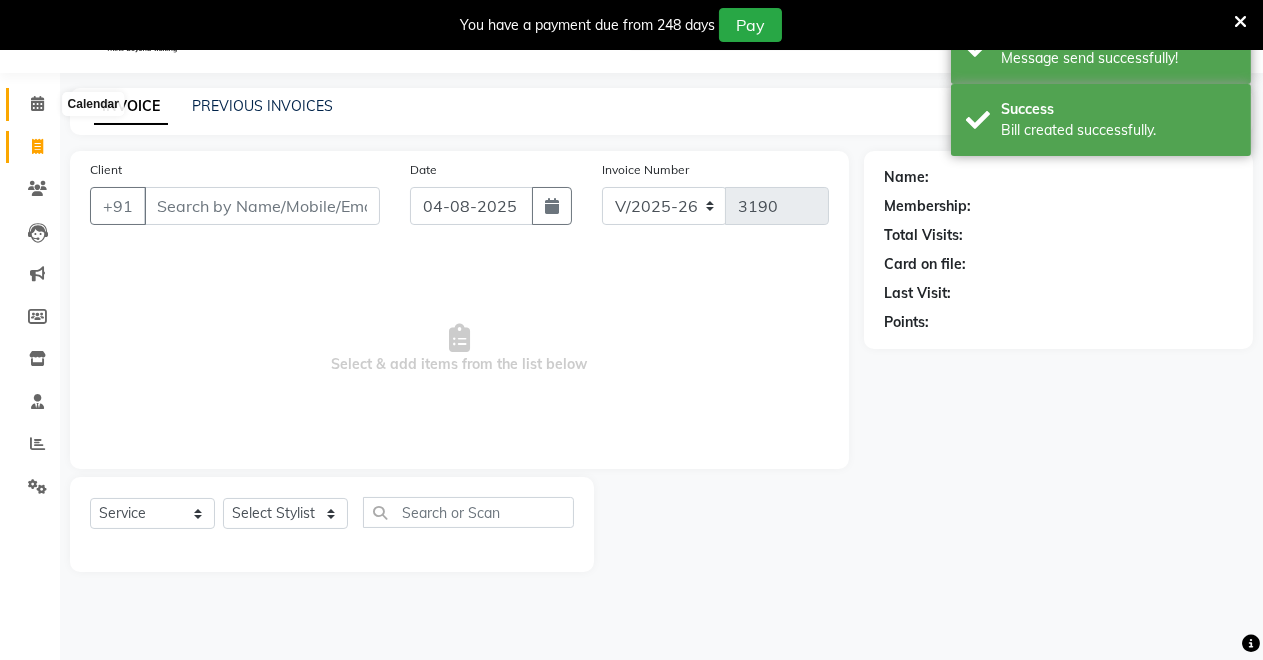 click 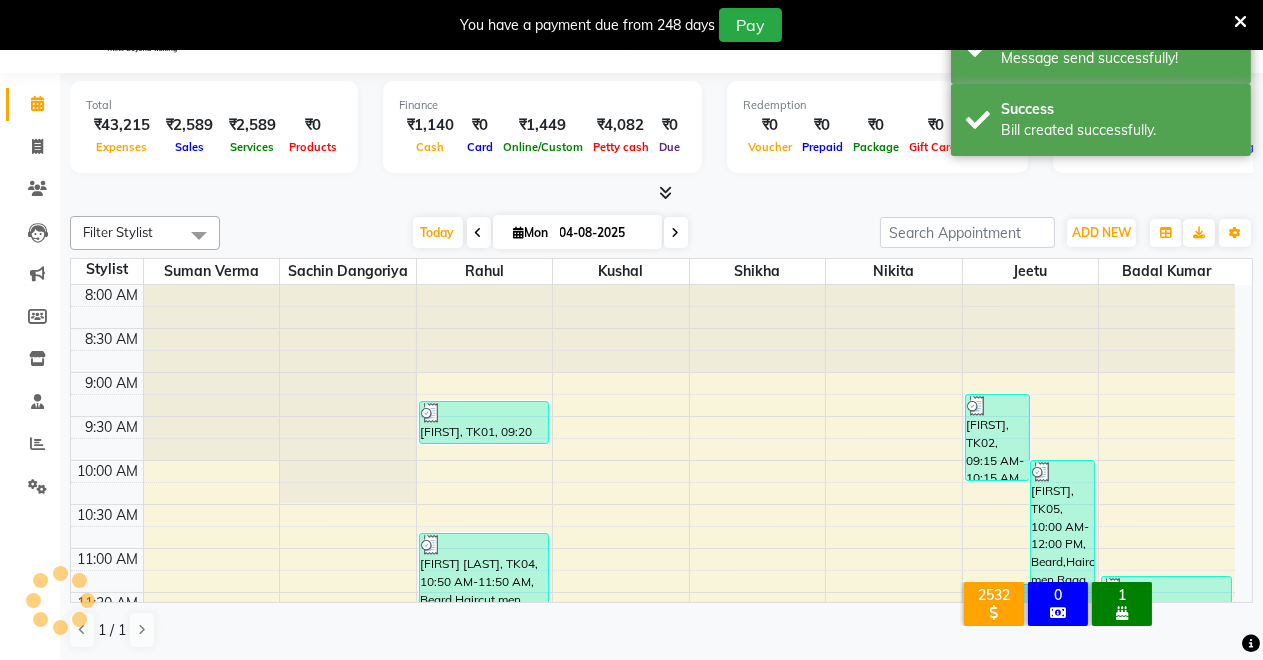 scroll, scrollTop: 0, scrollLeft: 0, axis: both 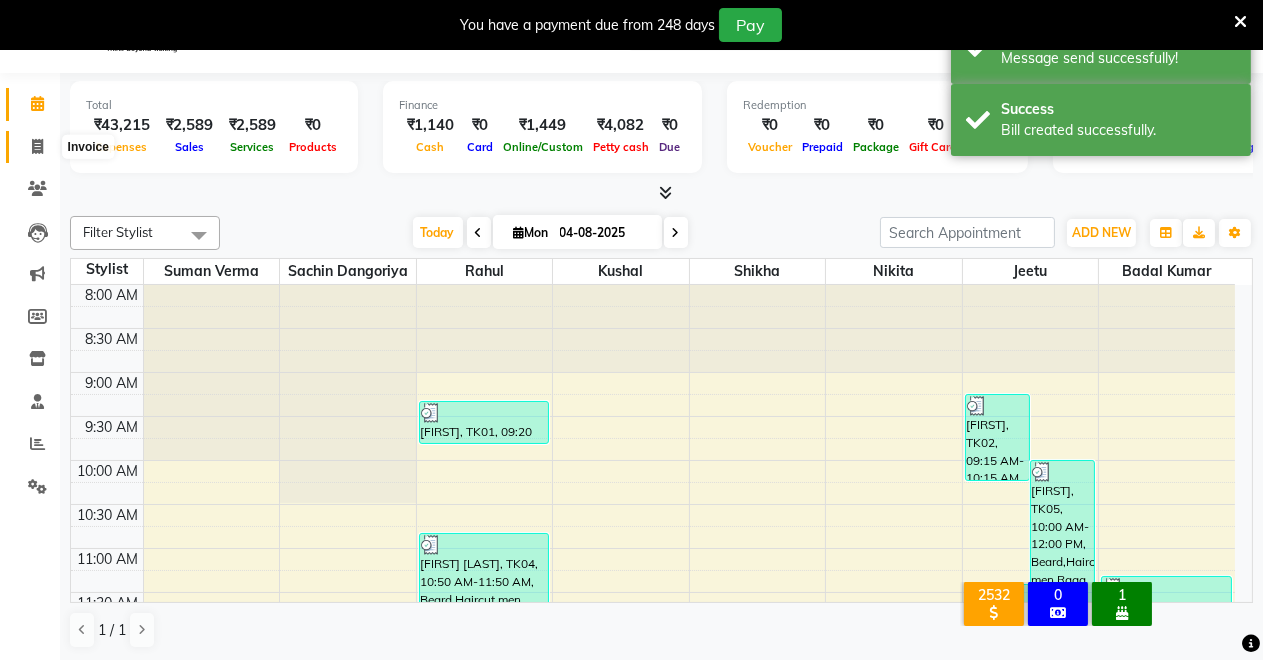 click 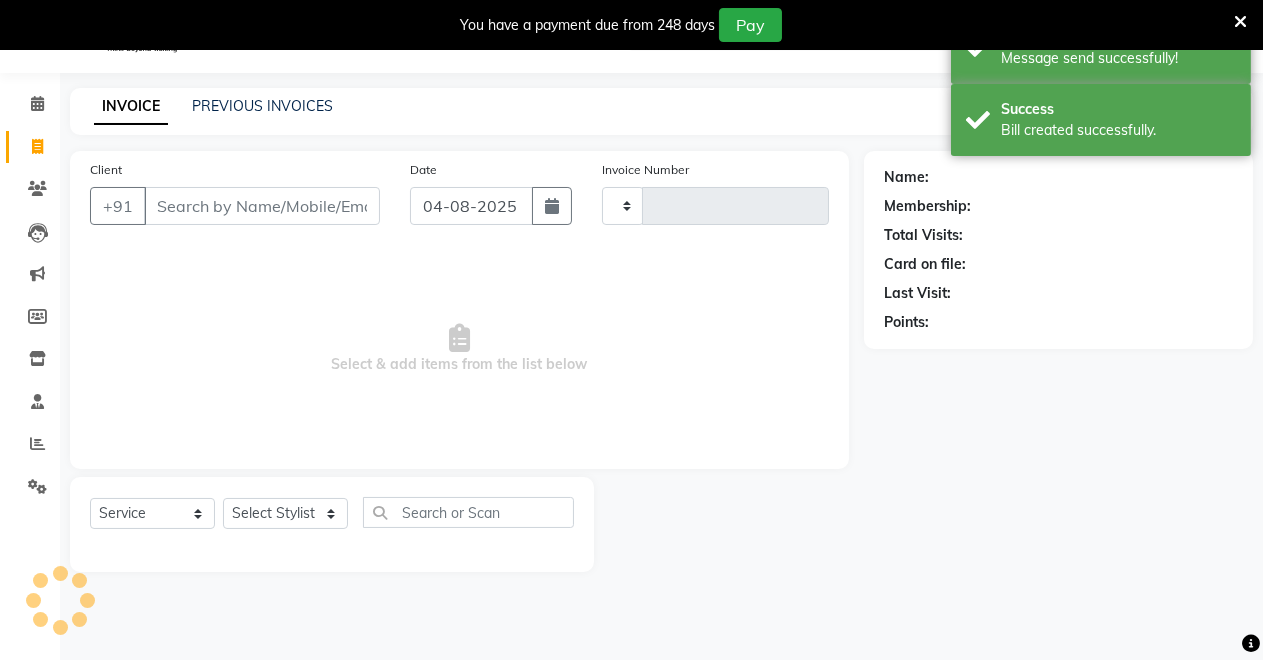 type on "3190" 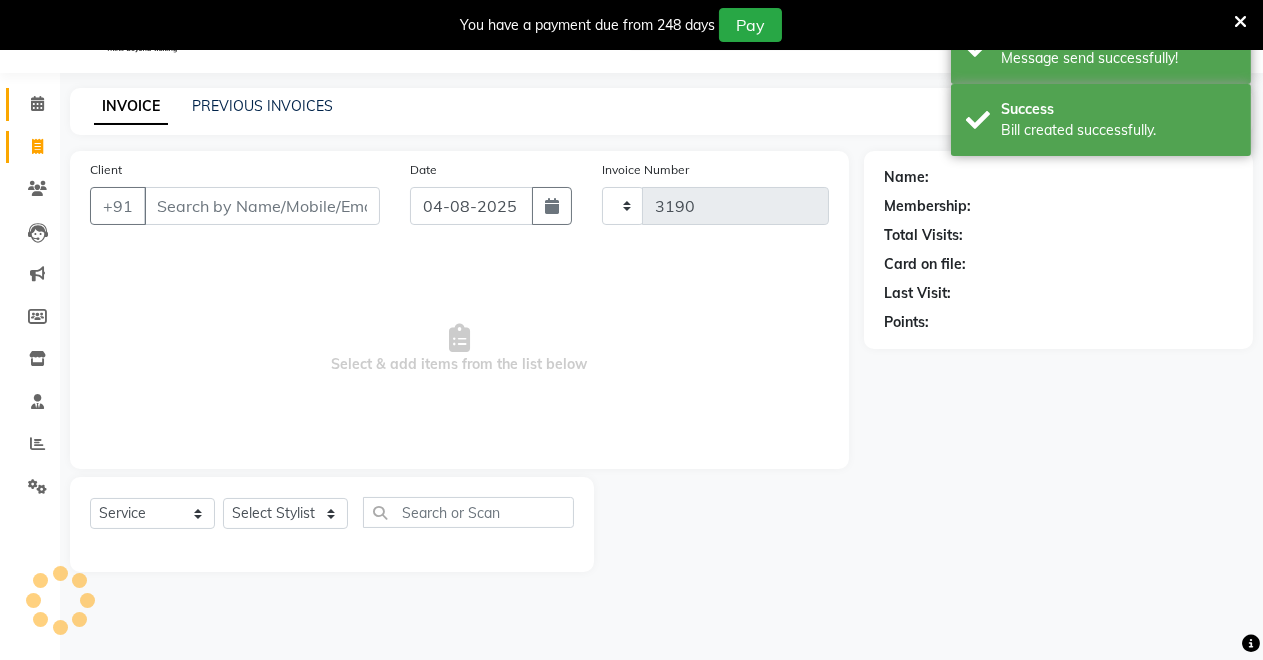 select on "7317" 